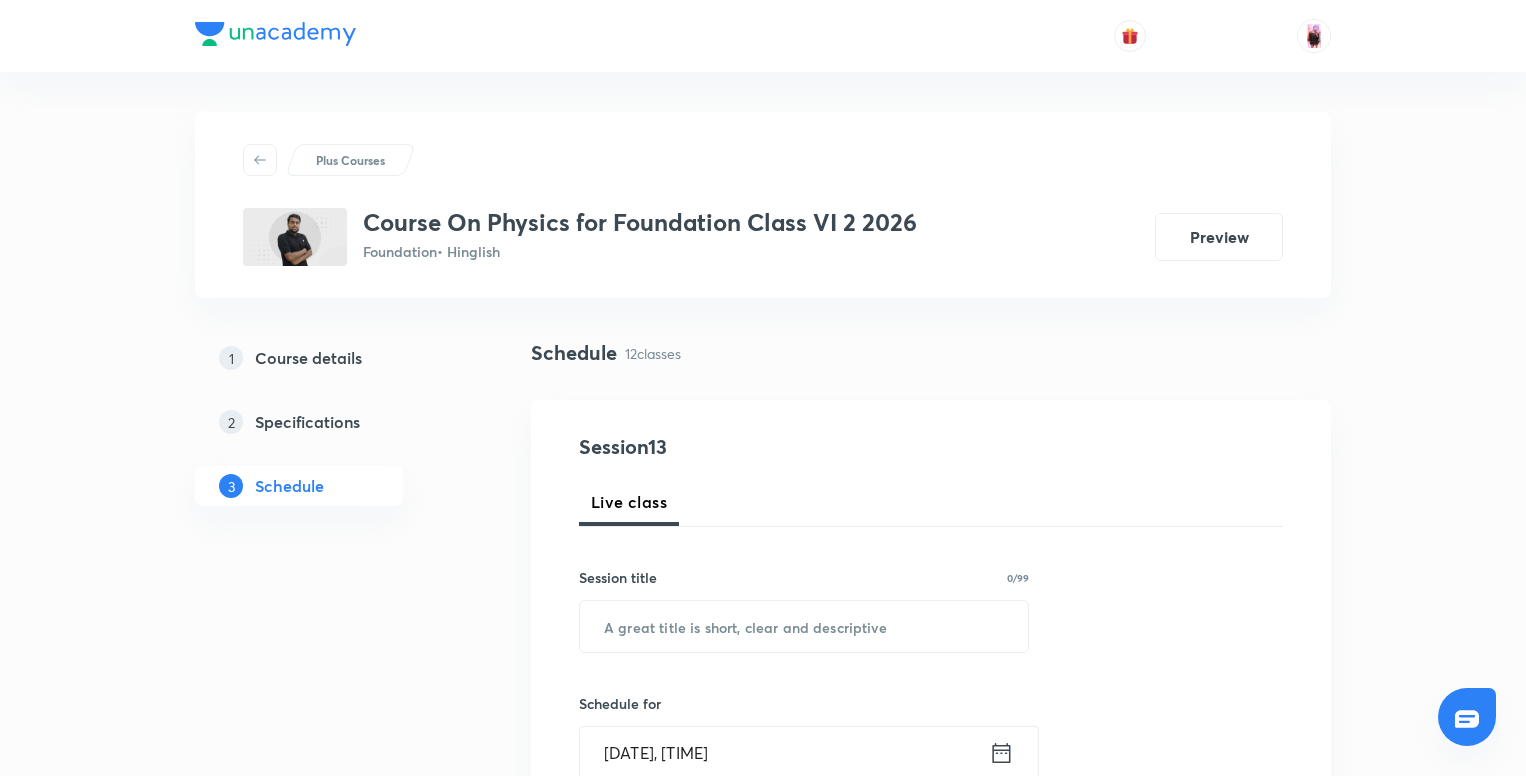 scroll, scrollTop: 0, scrollLeft: 0, axis: both 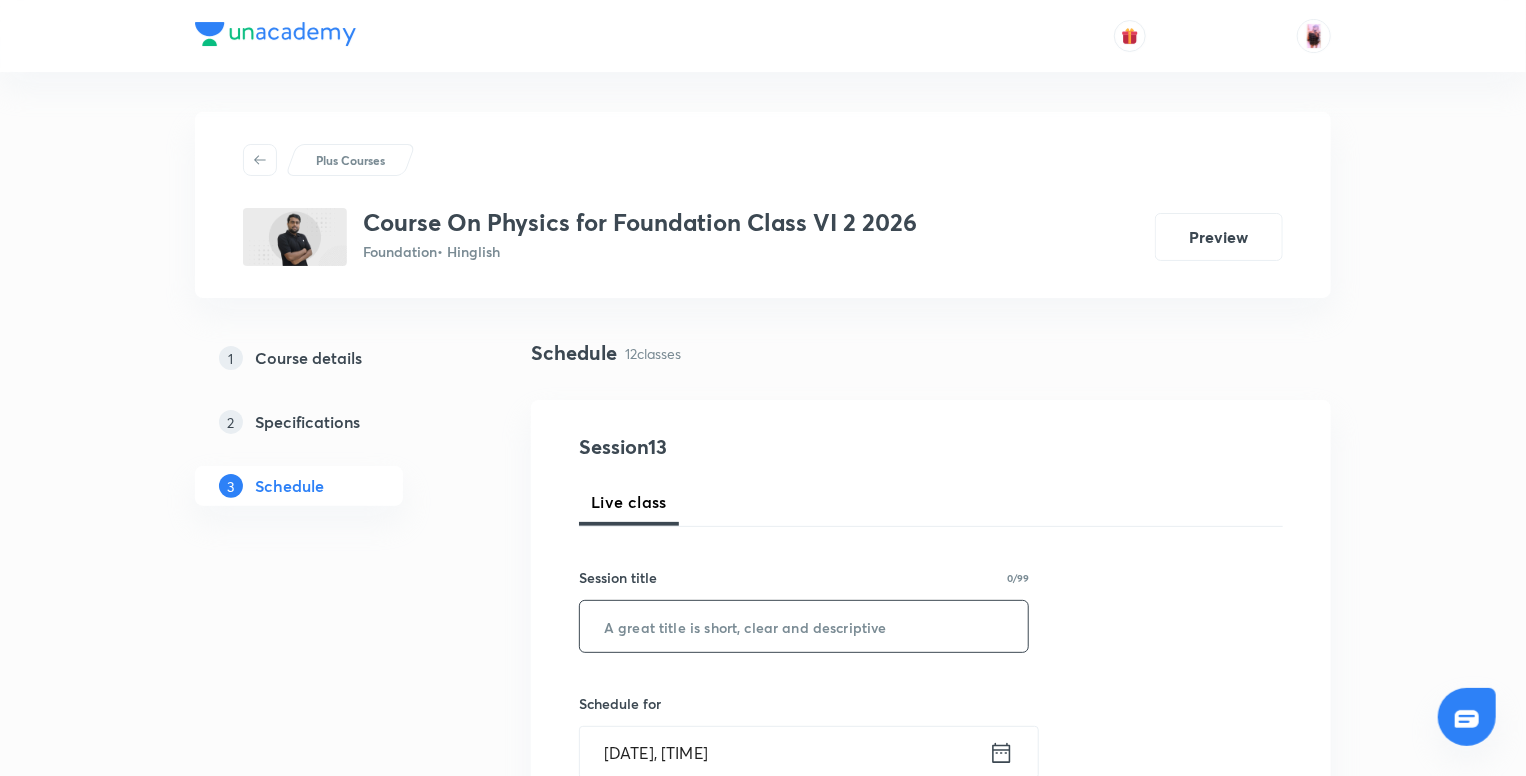 click at bounding box center (804, 626) 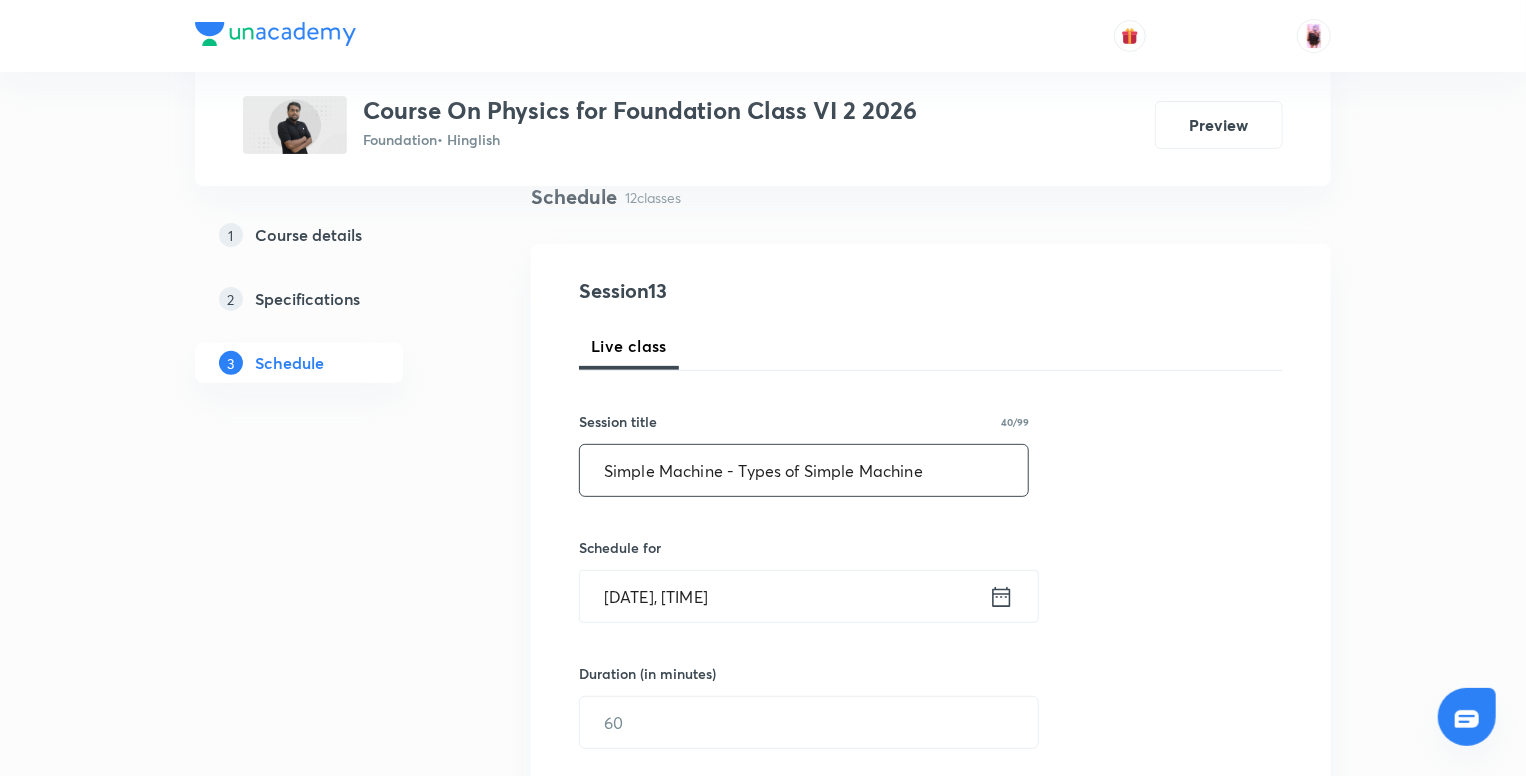 scroll, scrollTop: 163, scrollLeft: 0, axis: vertical 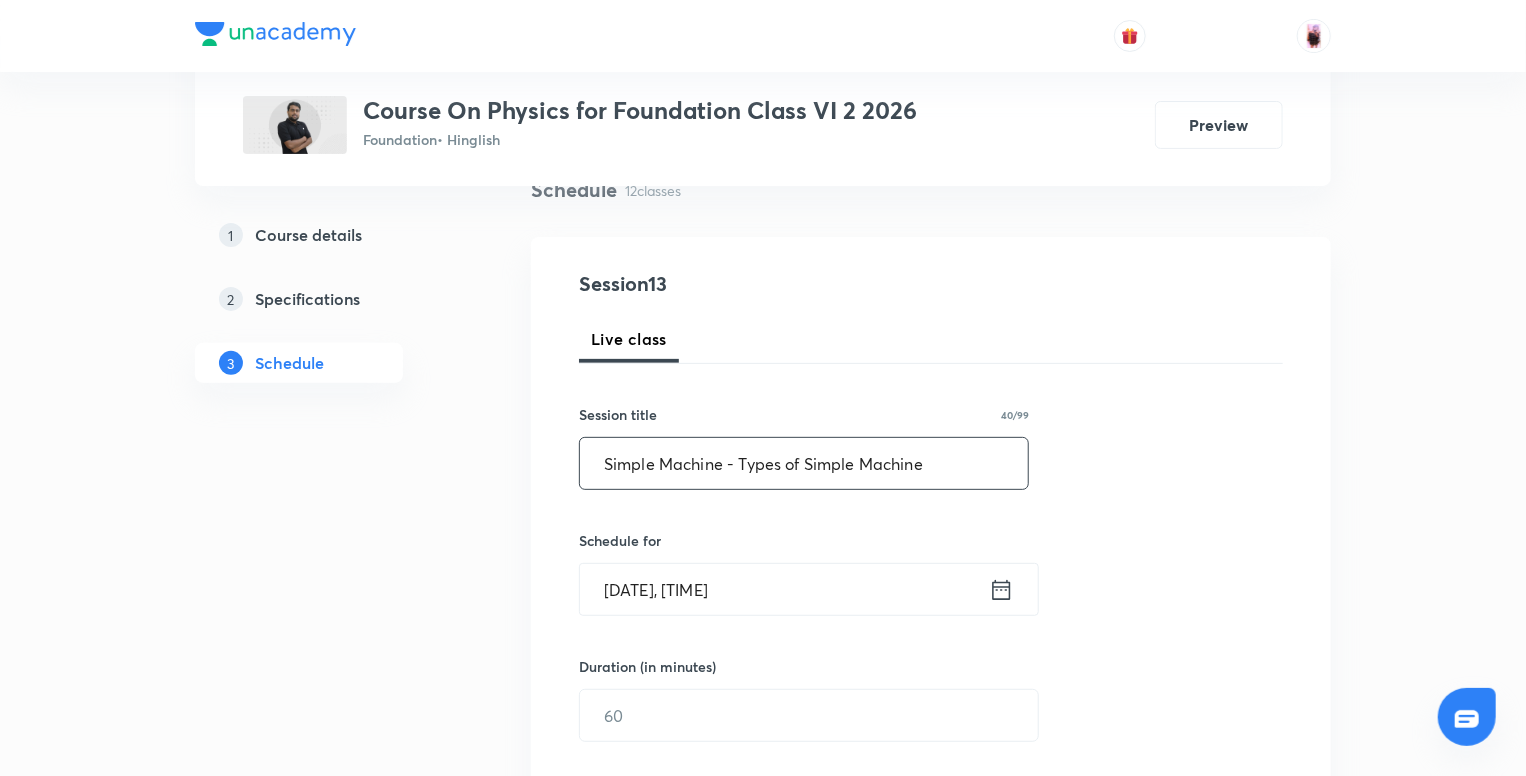 type on "Simple Machine - Types of Simple Machine" 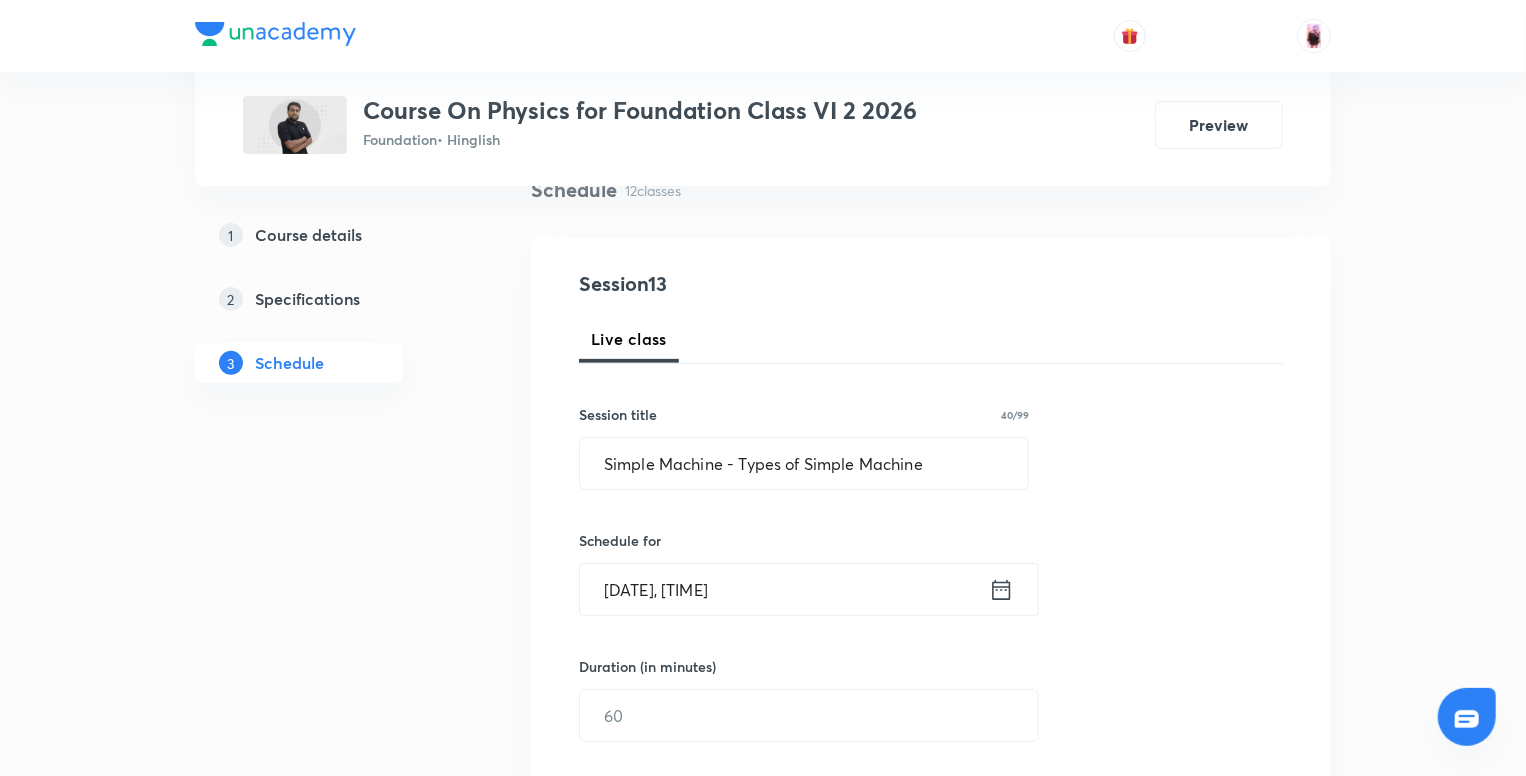 click on "[DATE], [TIME]" at bounding box center [784, 589] 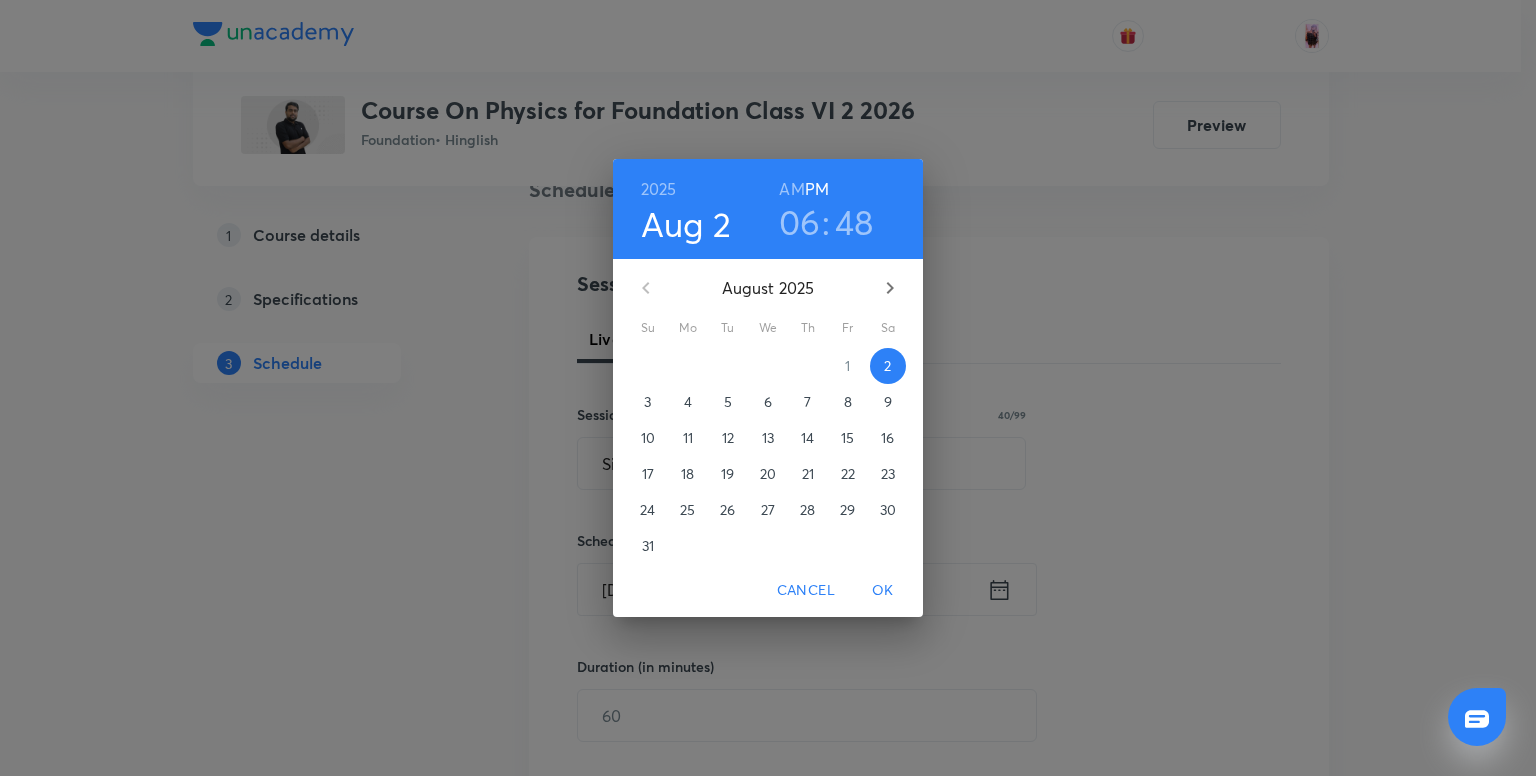 click on "06" at bounding box center (800, 222) 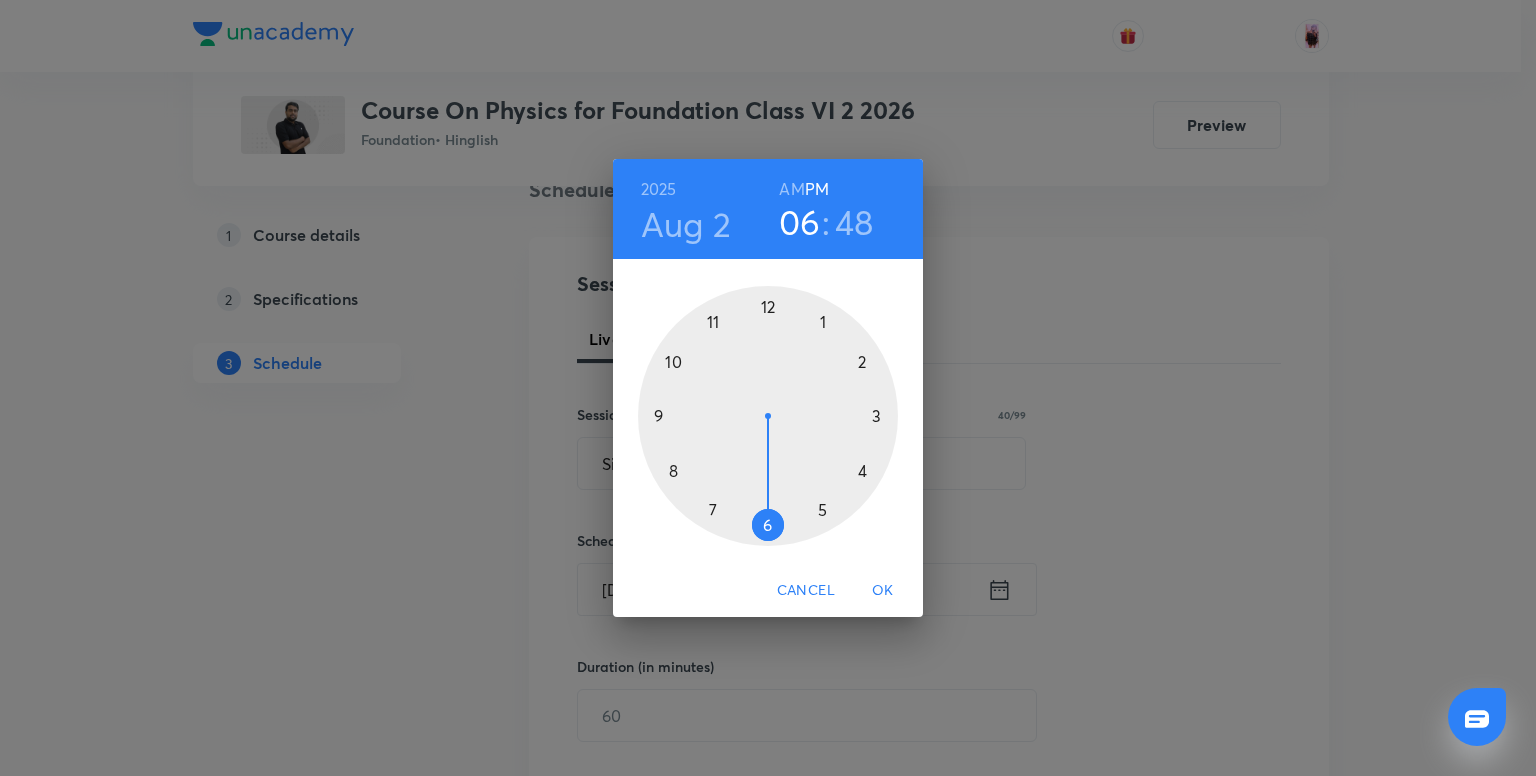 click at bounding box center [768, 416] 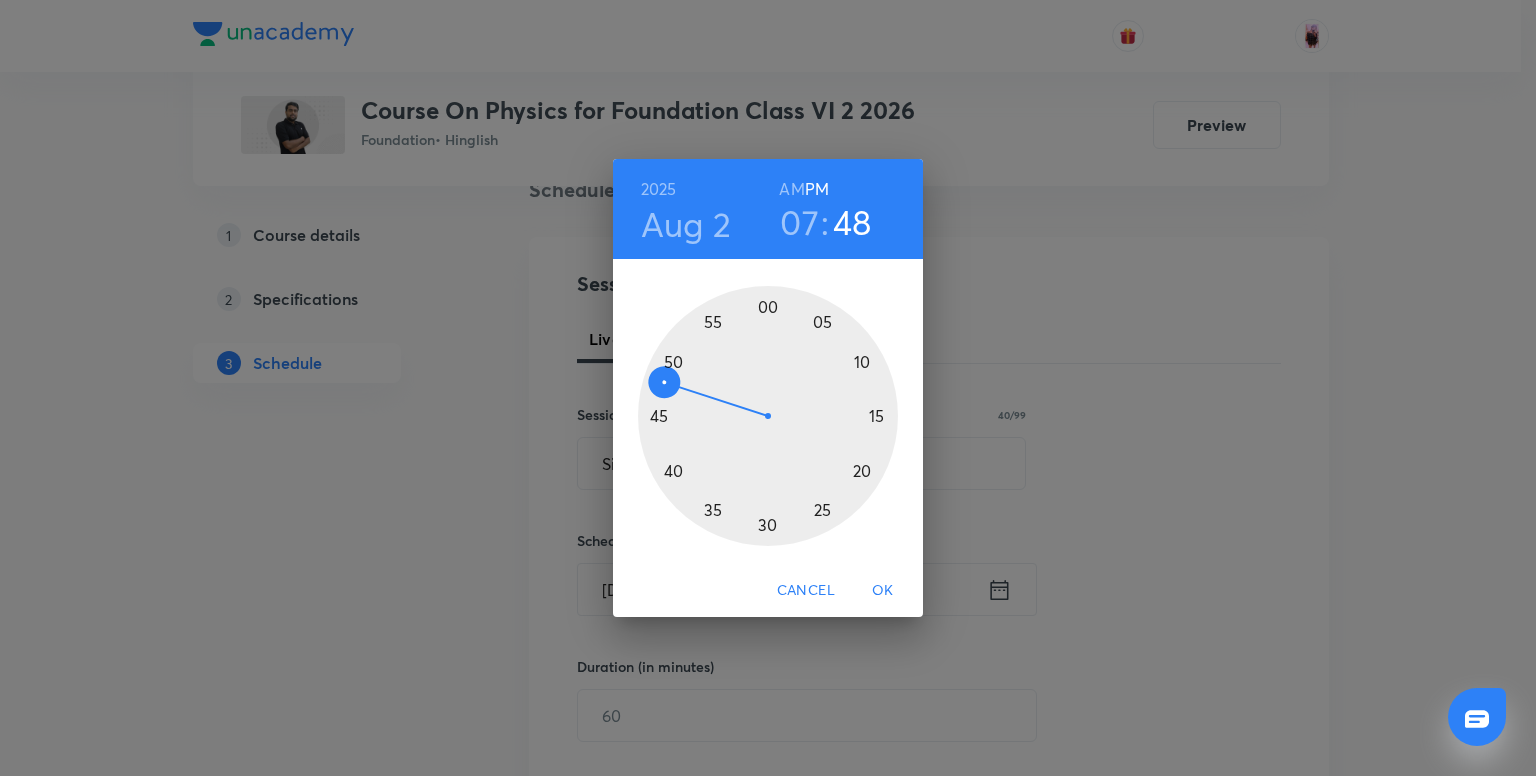 click at bounding box center [768, 416] 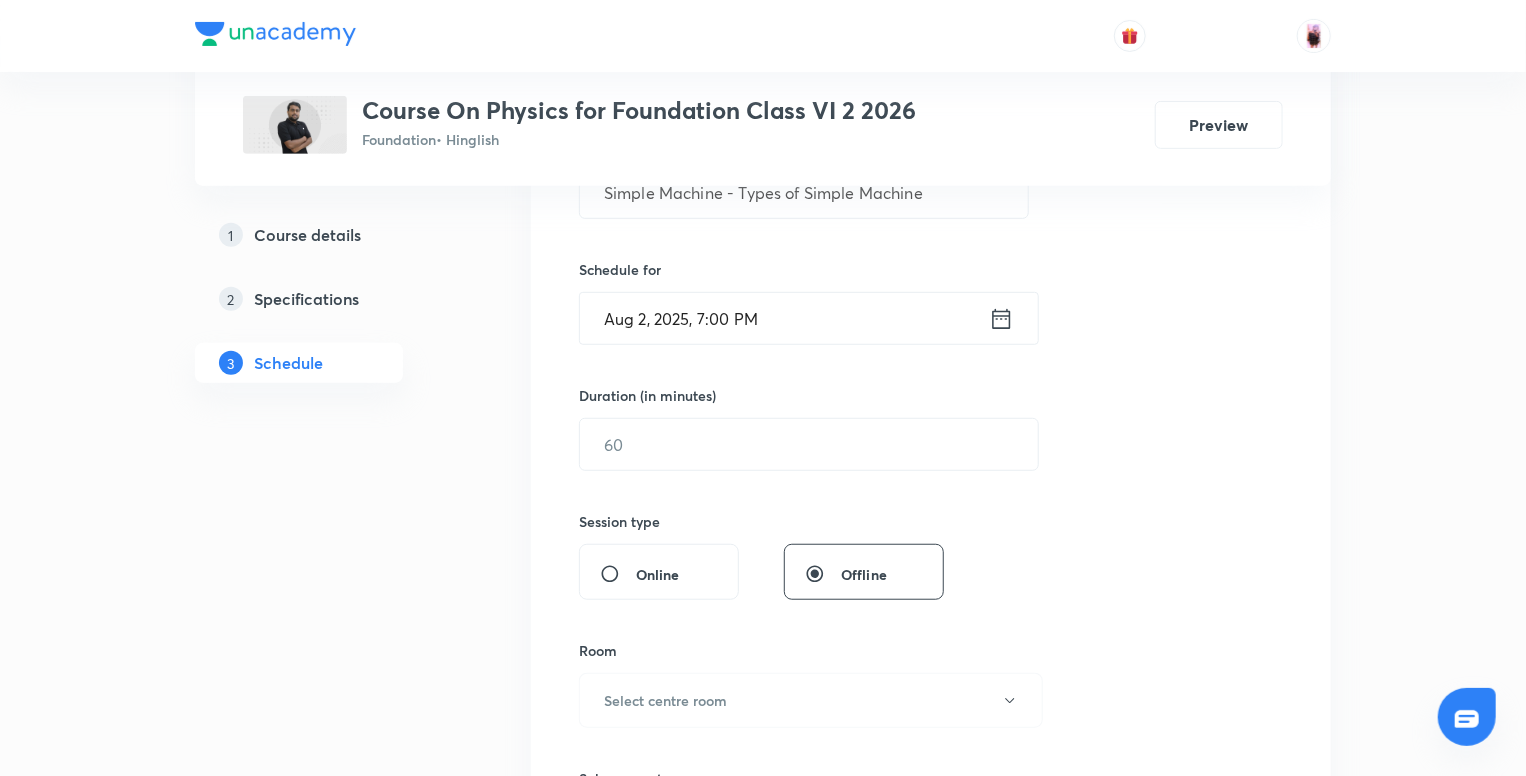 scroll, scrollTop: 444, scrollLeft: 0, axis: vertical 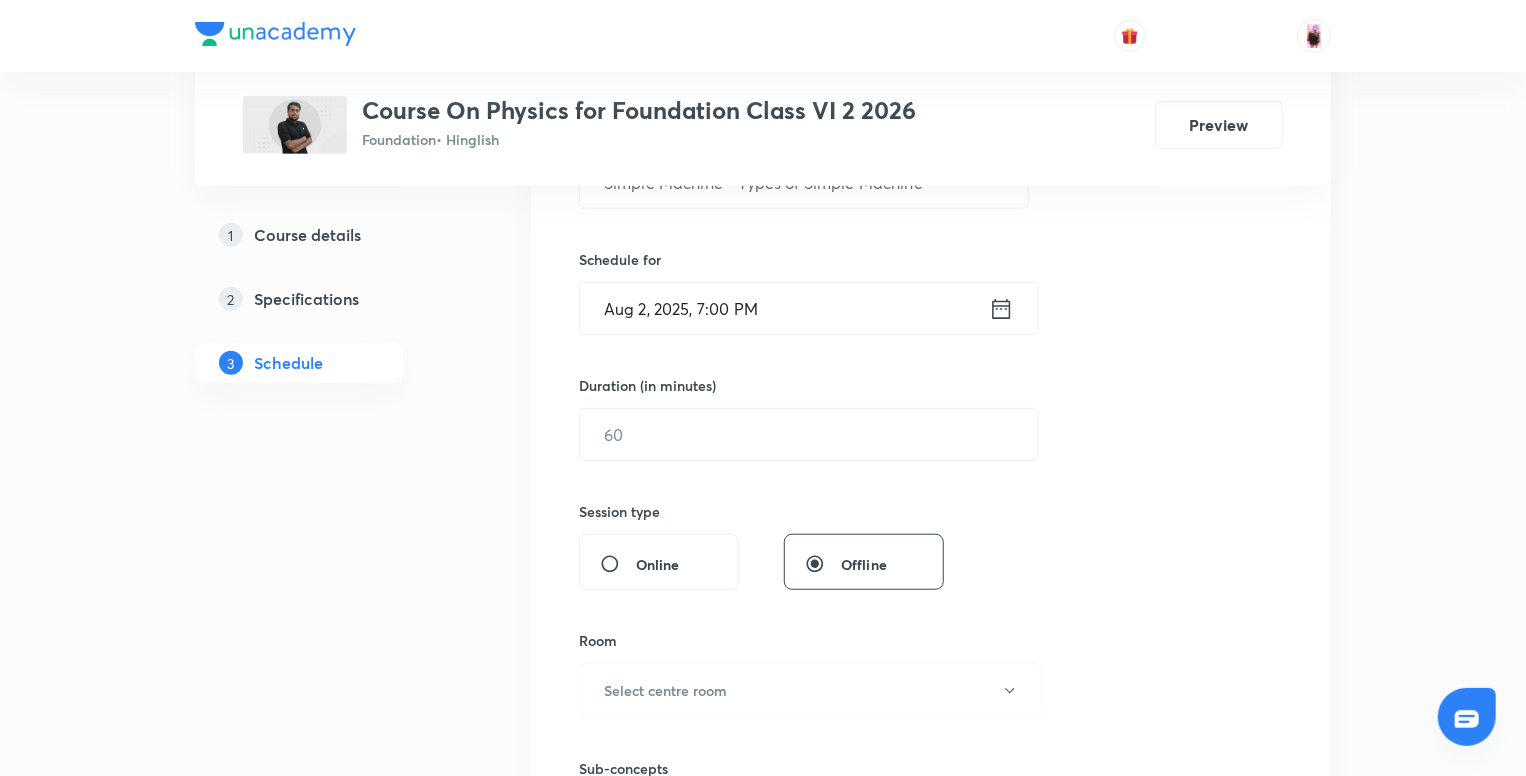 click on "Session 13 Live class Session title 40/99 Simple Machine - Types of Simple Machine ​ Schedule for [DATE], [TIME] ​ Duration (in minutes) Session type Online Offline Room Select centre room Sub-concepts Select concepts that wil be covered in this session Add Cancel" at bounding box center (931, 457) 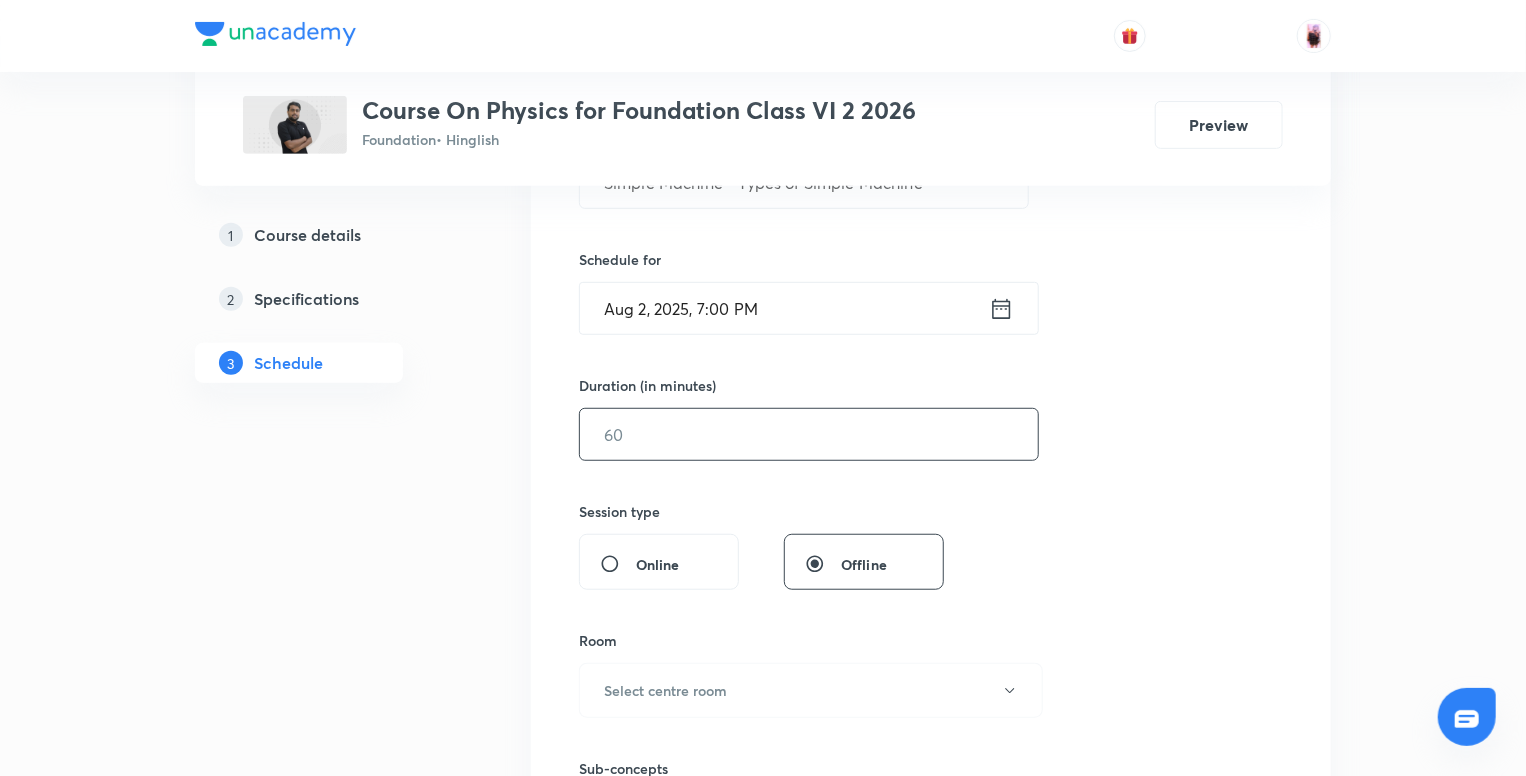 click at bounding box center [809, 434] 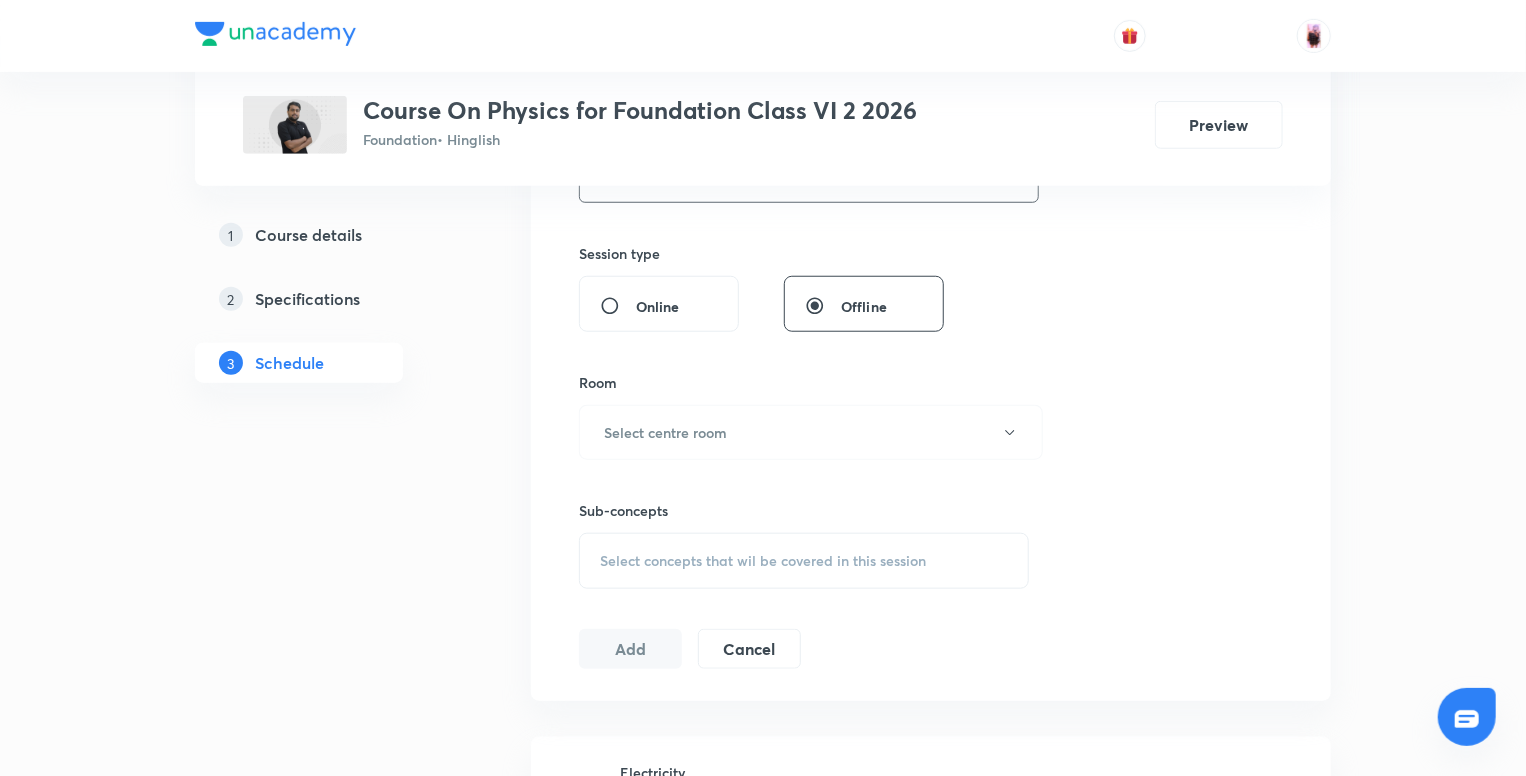 scroll, scrollTop: 704, scrollLeft: 0, axis: vertical 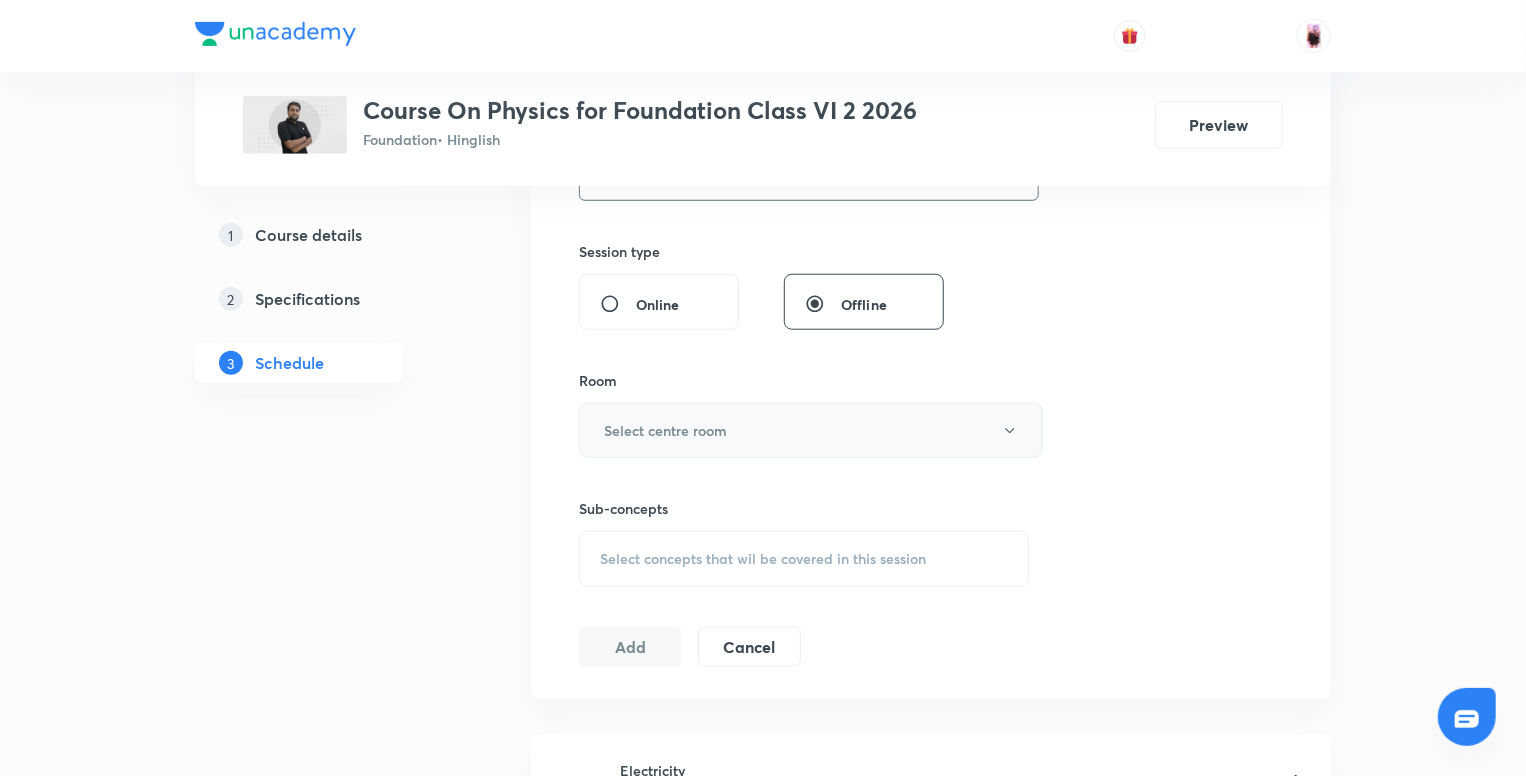 type on "60" 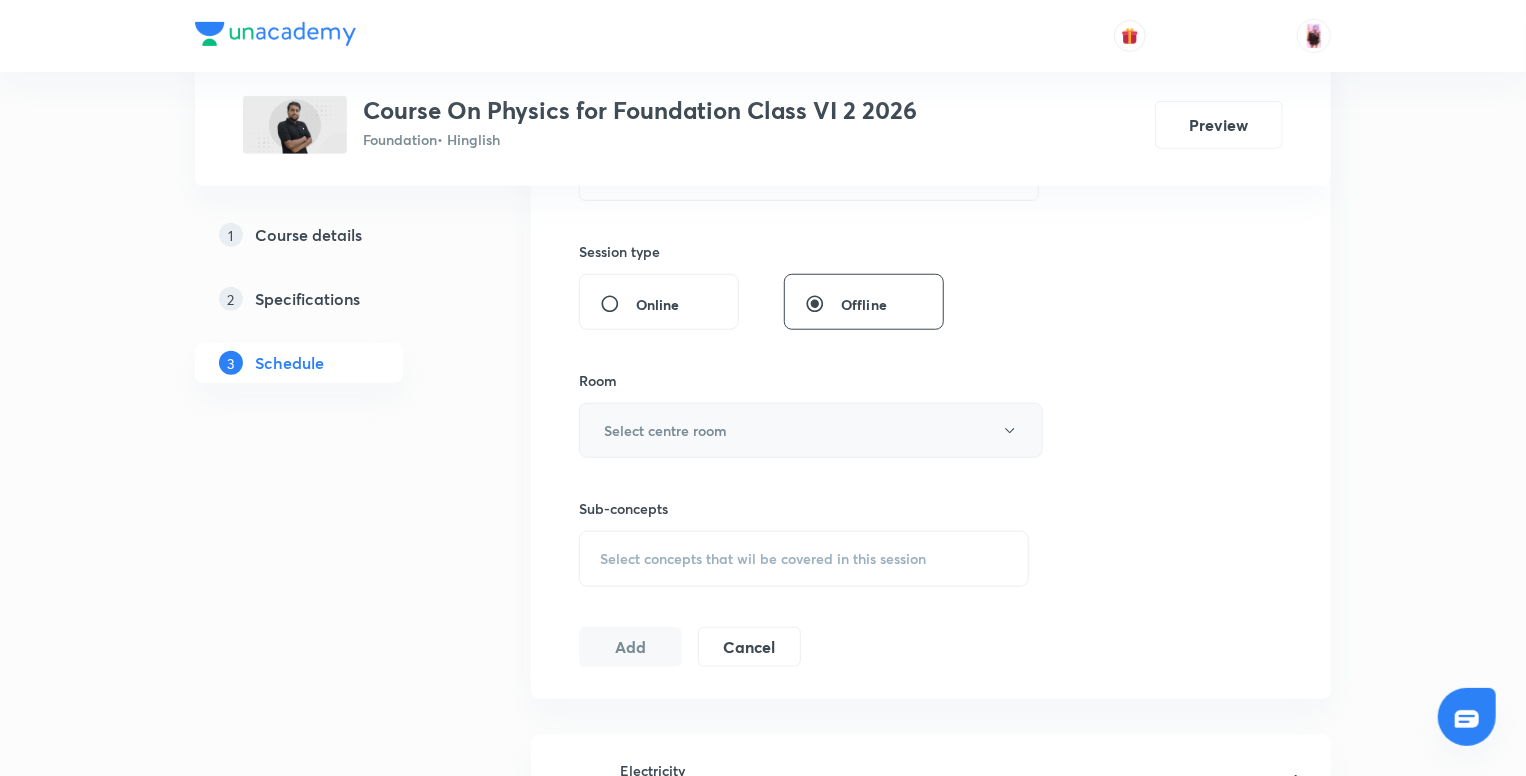 click on "Select centre room" at bounding box center [665, 430] 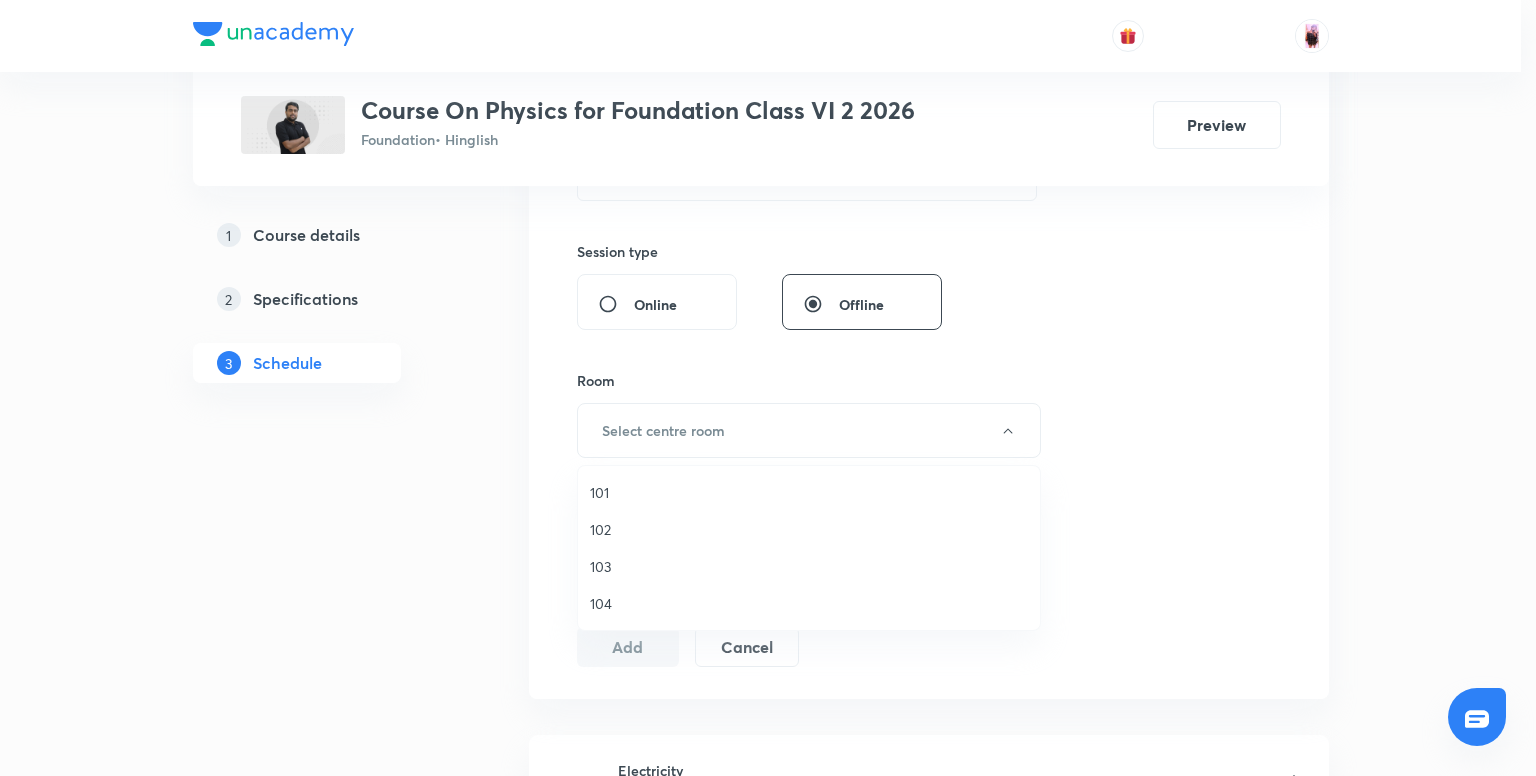 click on "101" at bounding box center (809, 492) 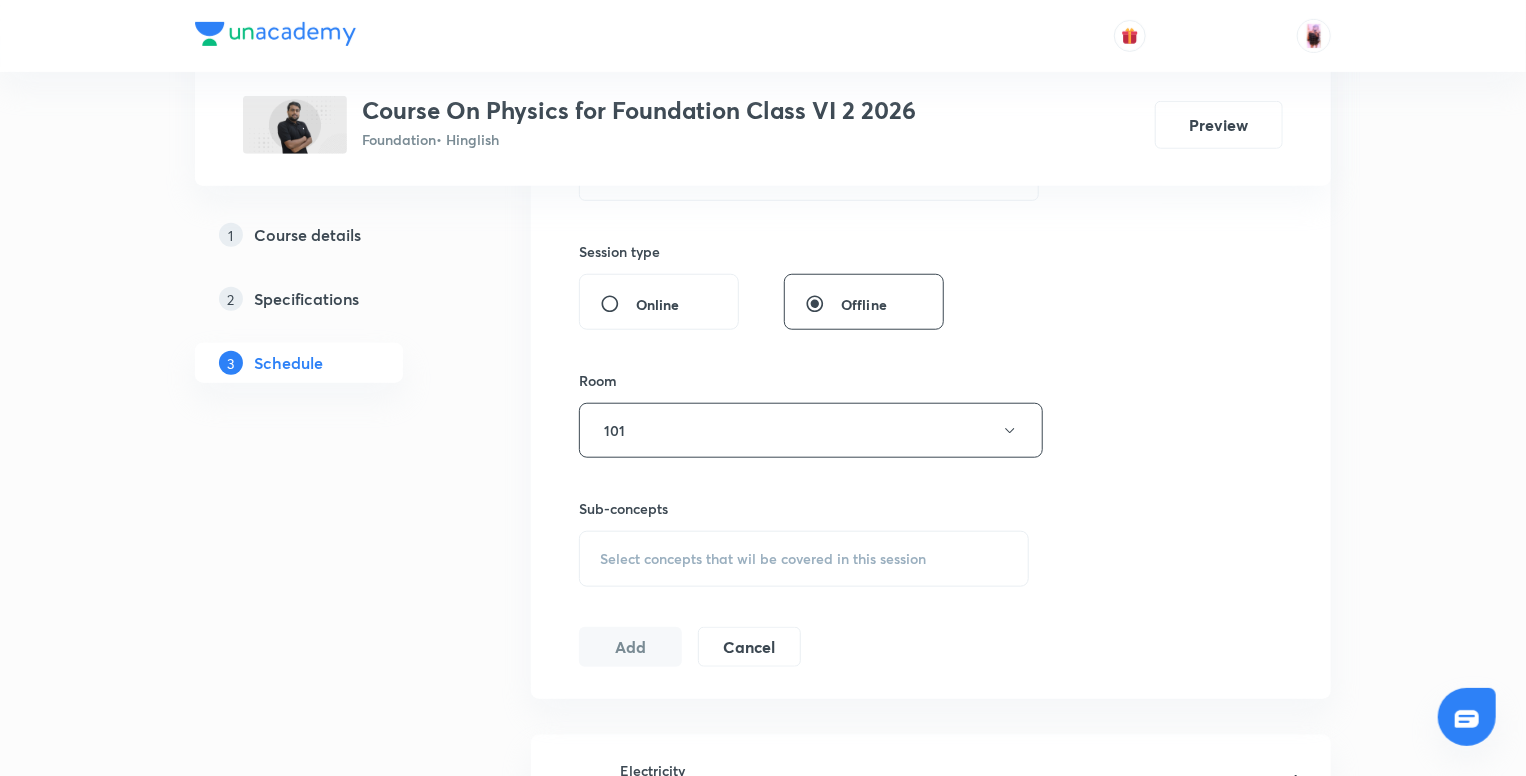 click on "Select concepts that wil be covered in this session" at bounding box center [763, 559] 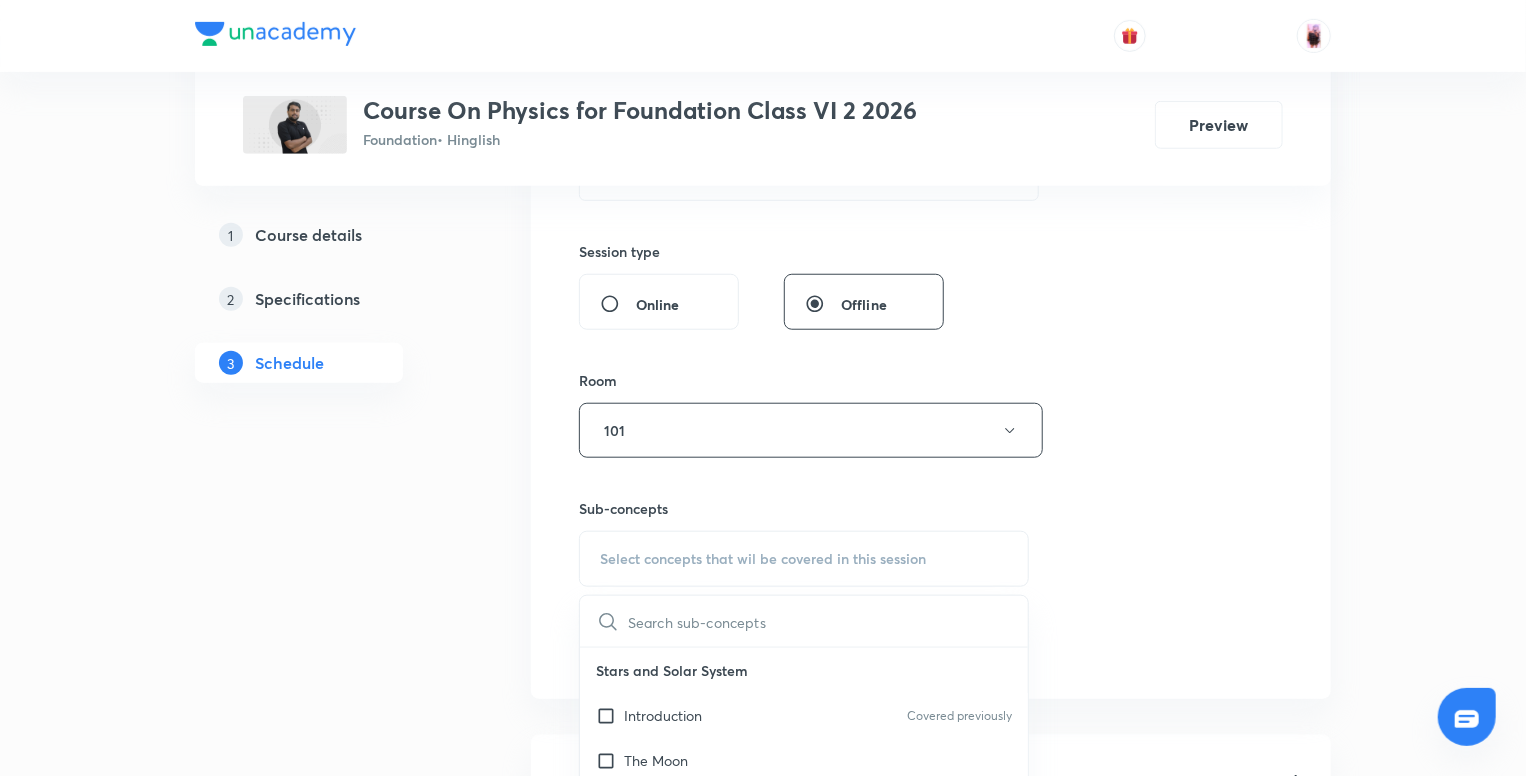 click at bounding box center (828, 621) 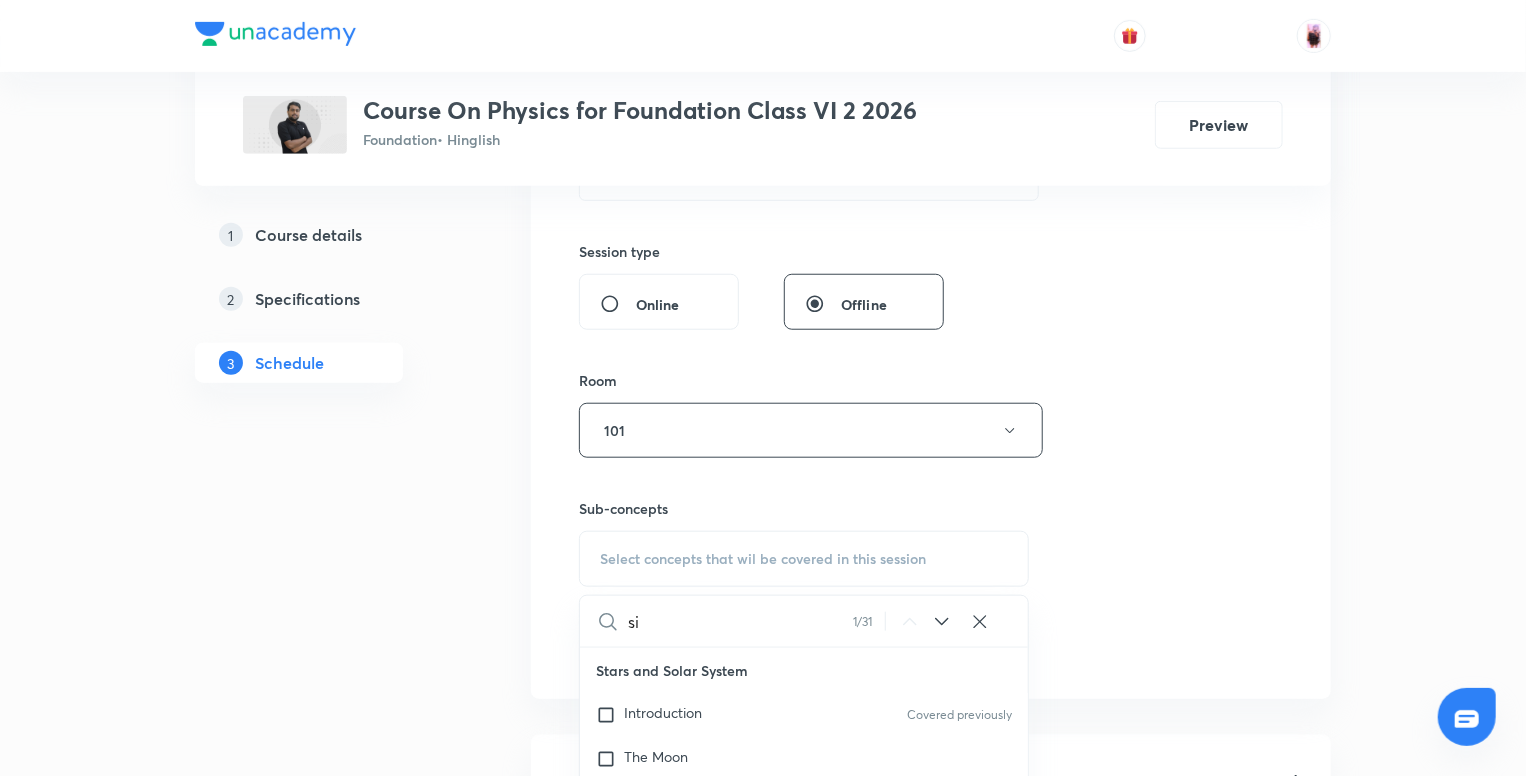 scroll, scrollTop: 30, scrollLeft: 0, axis: vertical 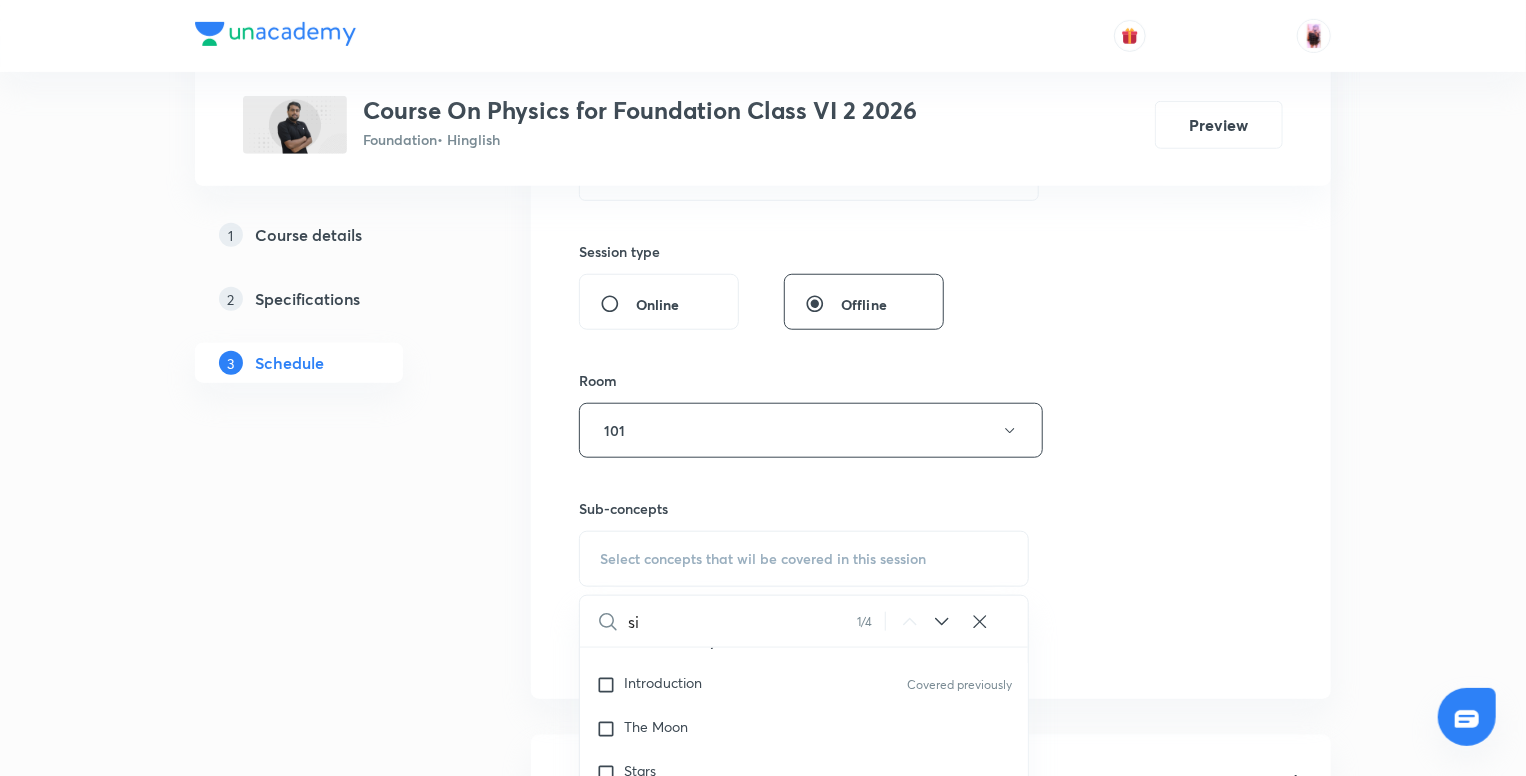 type on "s" 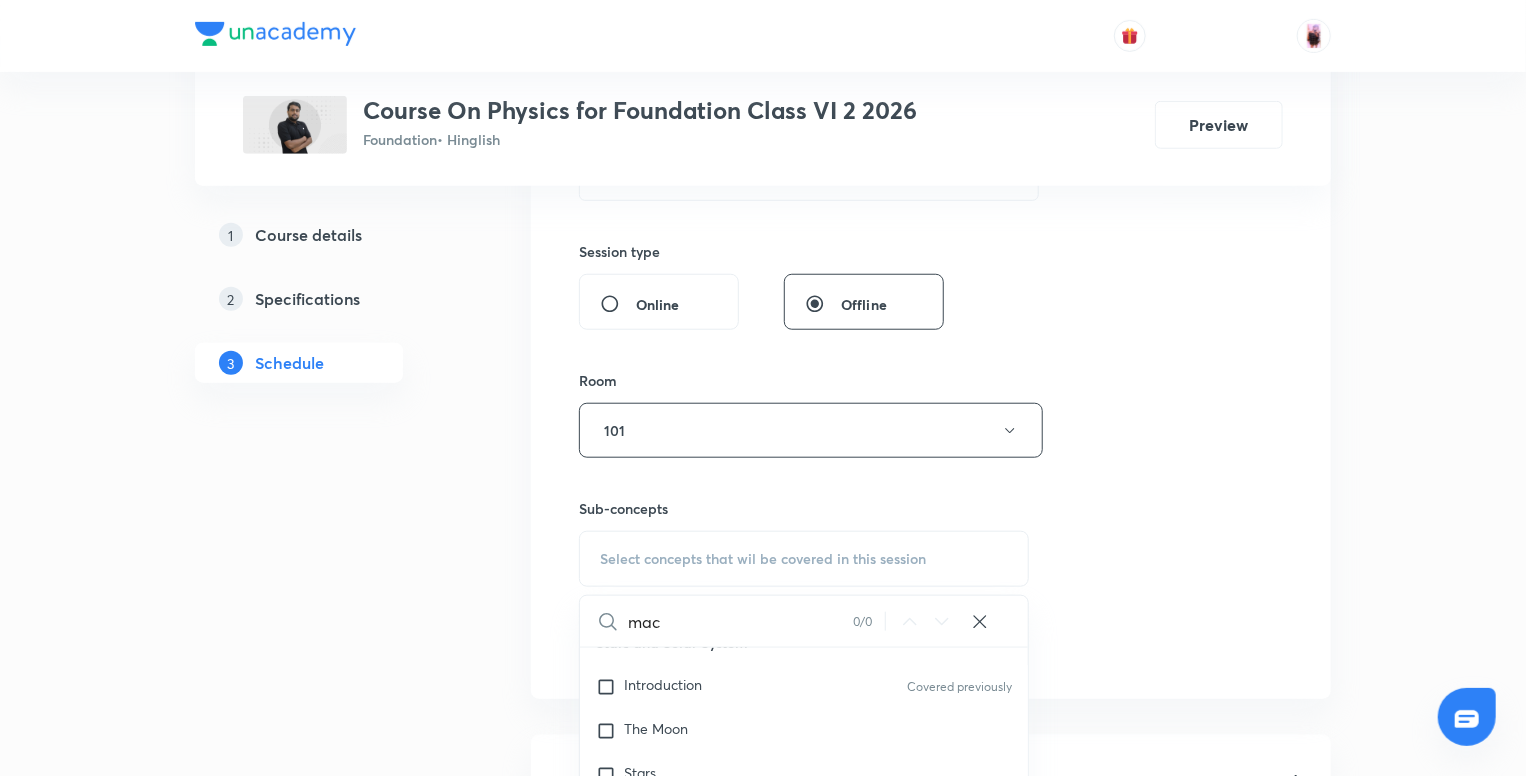 scroll, scrollTop: 30, scrollLeft: 0, axis: vertical 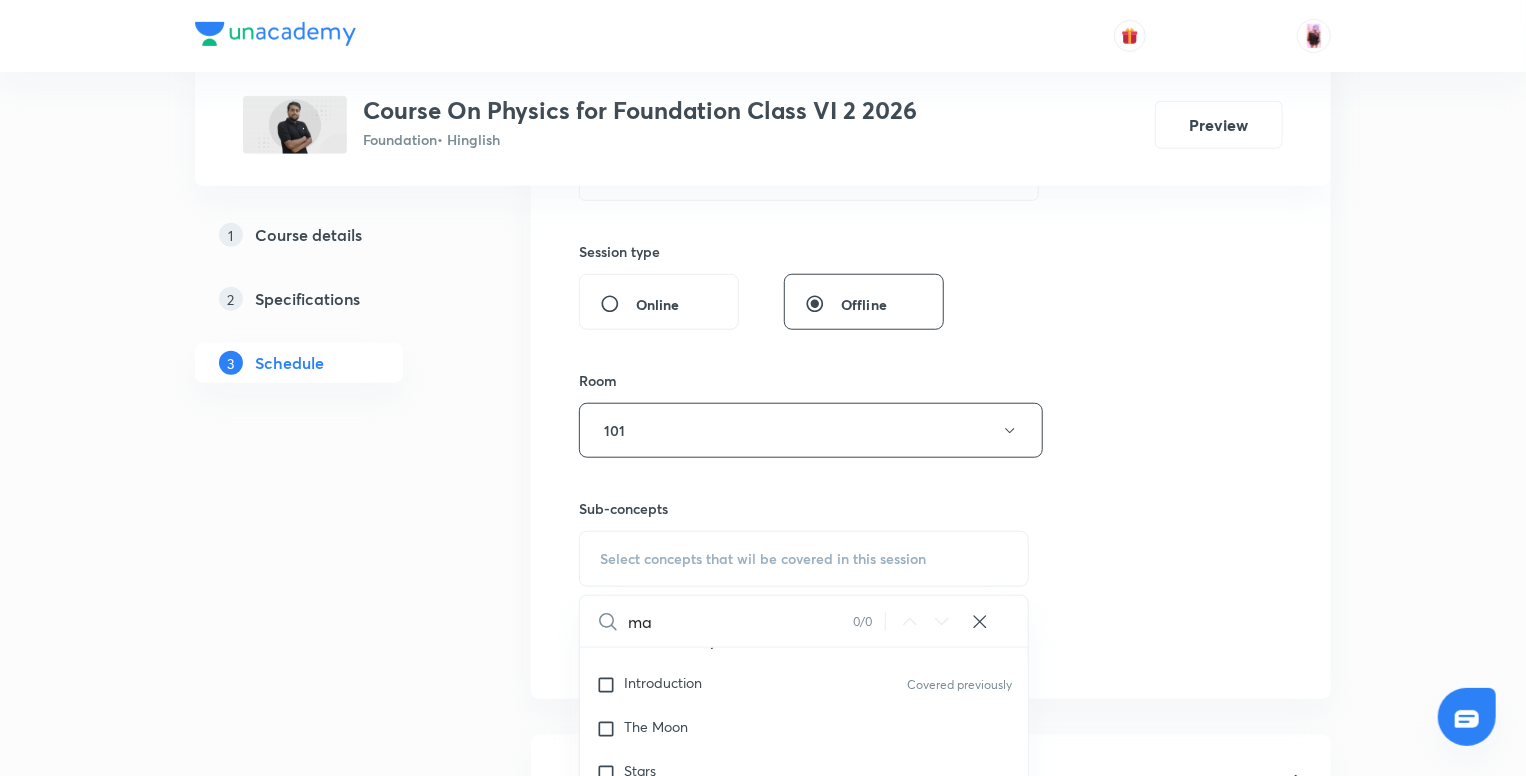type on "m" 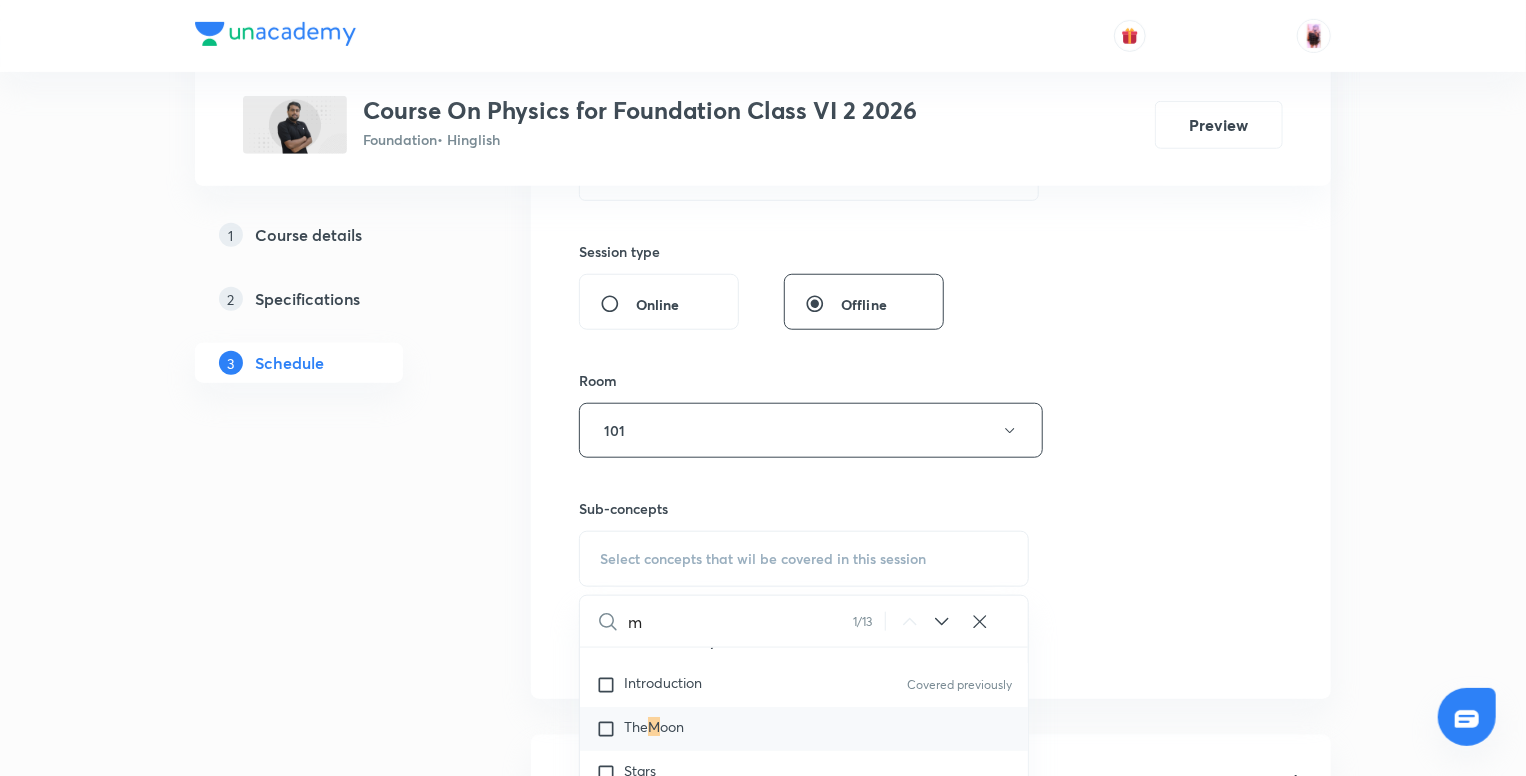 scroll, scrollTop: 0, scrollLeft: 0, axis: both 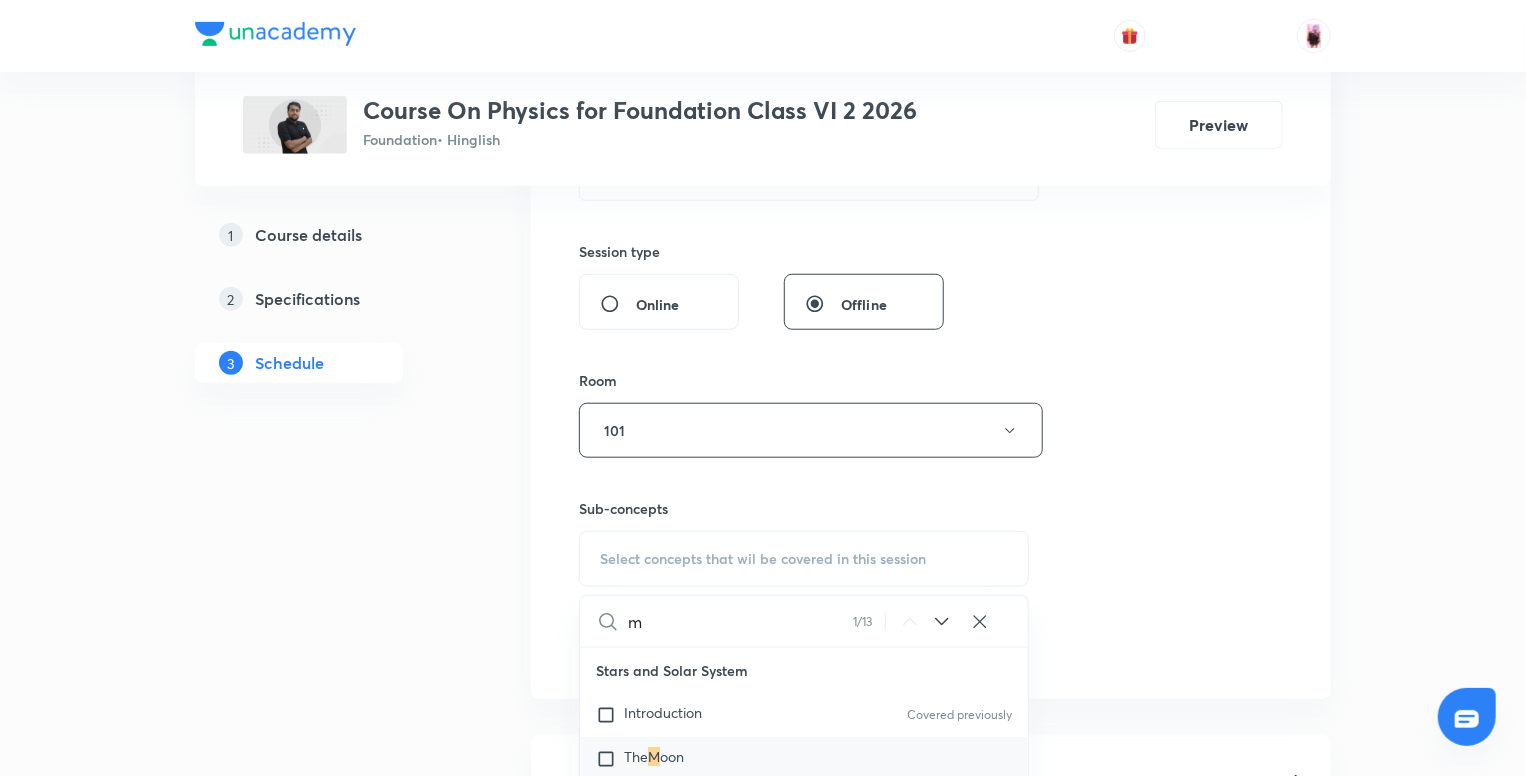 type 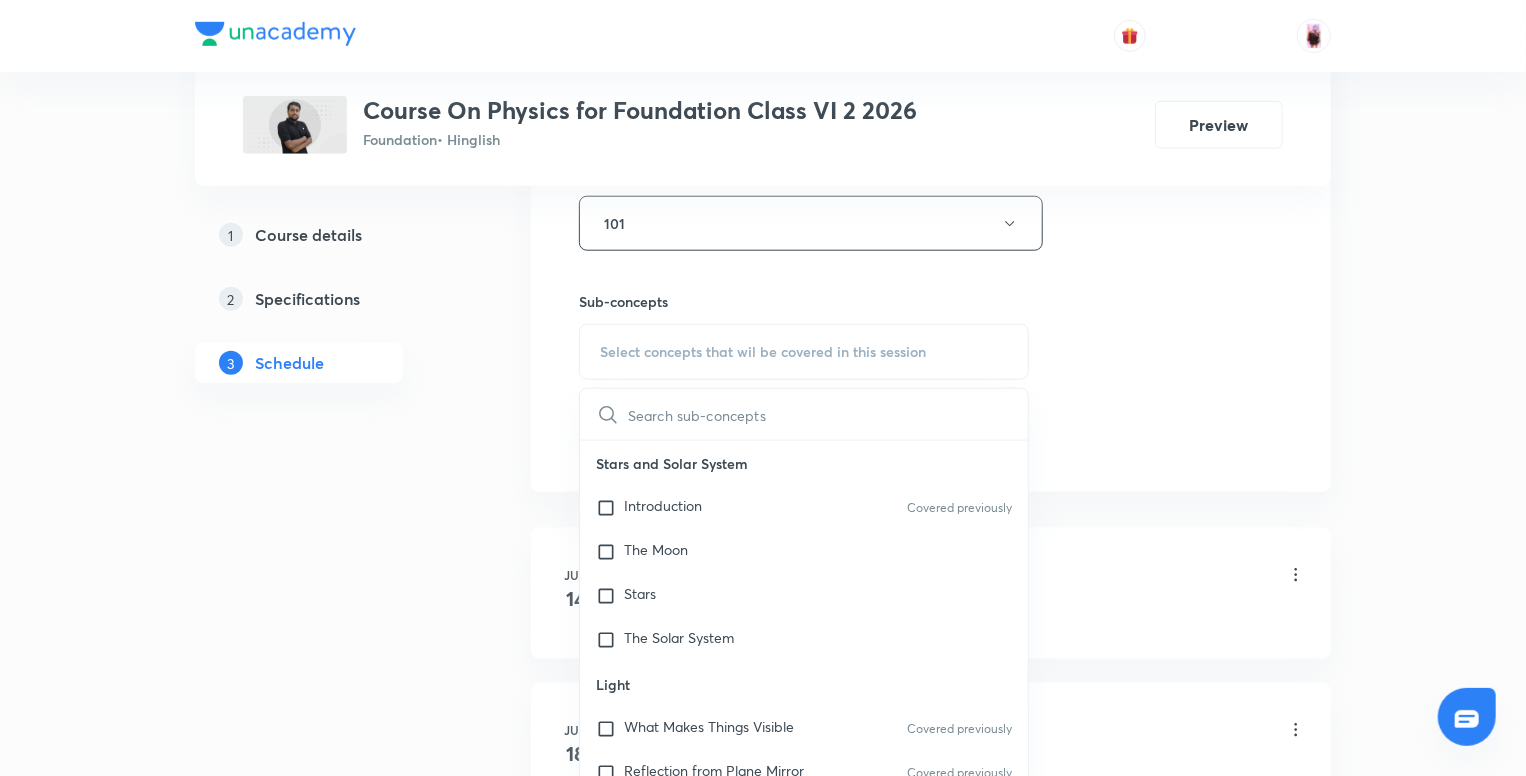 scroll, scrollTop: 912, scrollLeft: 0, axis: vertical 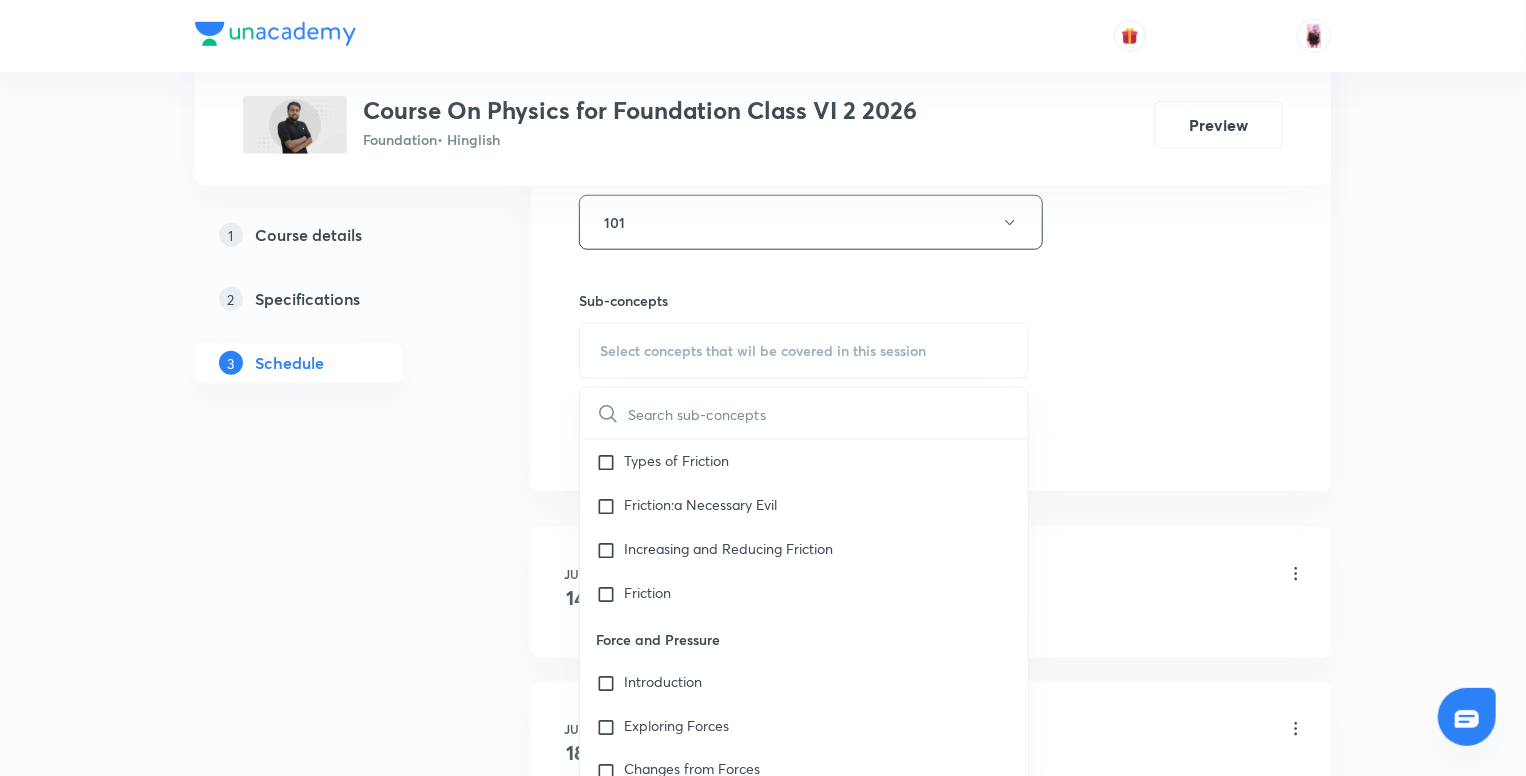 click on "Introduction" at bounding box center (804, 684) 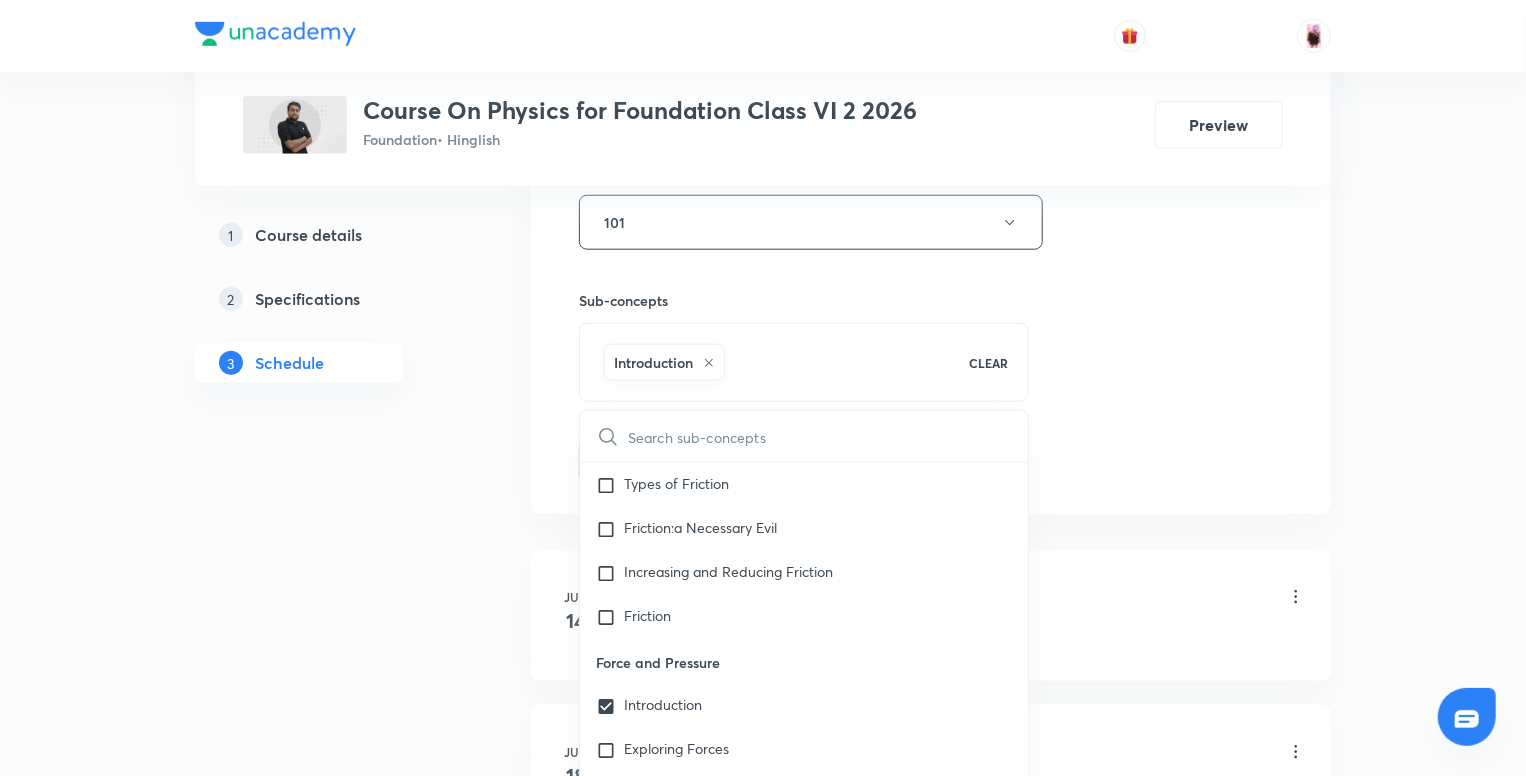 click on "Course On Physics for Foundation Class VI 2 [YEAR] Foundation • Hinglish Preview 1 Course details 2 Specifications 3 Schedule Schedule 12 classes Session 13 Live class Session title 40/99 Simple Machine - Types of Simple Machine ​ Schedule for [DATE], [TIME] ​ Duration (in minutes) 60 Session type Online Offline Room 101 Sub-concepts Introduction CLEAR Stars and Solar System Introduction Covered previously The Moon Stars The Solar System Light What Makes Things Visible Covered previously Reflection from Plane Mirror Covered previously Reflected Light Can Be Reflected Again Covered previously Dispersion of Light Covered previously Human Eye Covered previously Some Natural Phenomenon Introduction to Lightning Charging by Rubbing Types of Charges and Their Interaction Transfer of Charge Leaf Electroscope The Story of Lightning Earthquakes Earthquake Waves Sound Introduction Different Types of Vibrations Sound Needs a Medium for Its Propagation Sound Produced by Humans Sound 14" at bounding box center (763, 897) 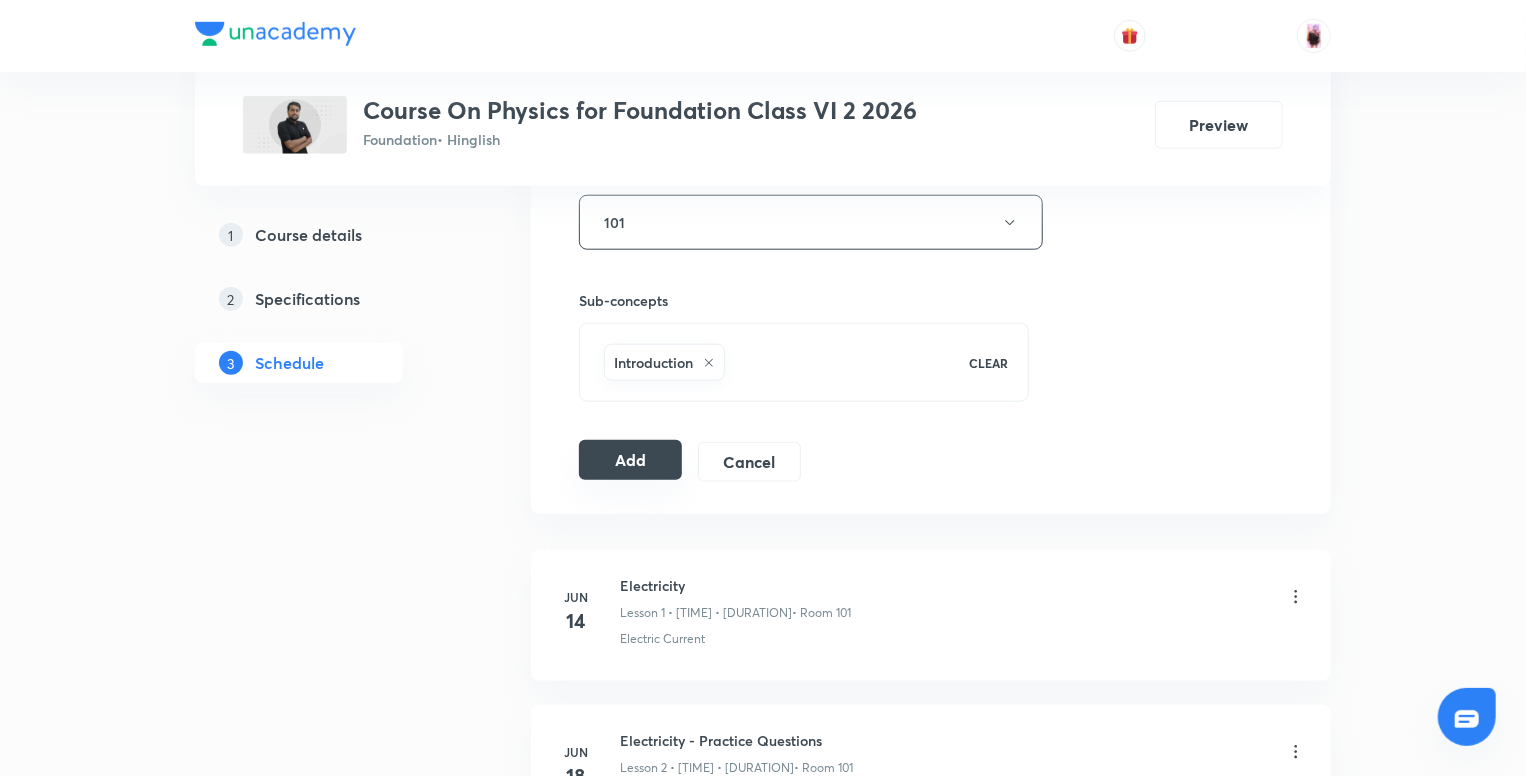 click on "Add" at bounding box center (630, 460) 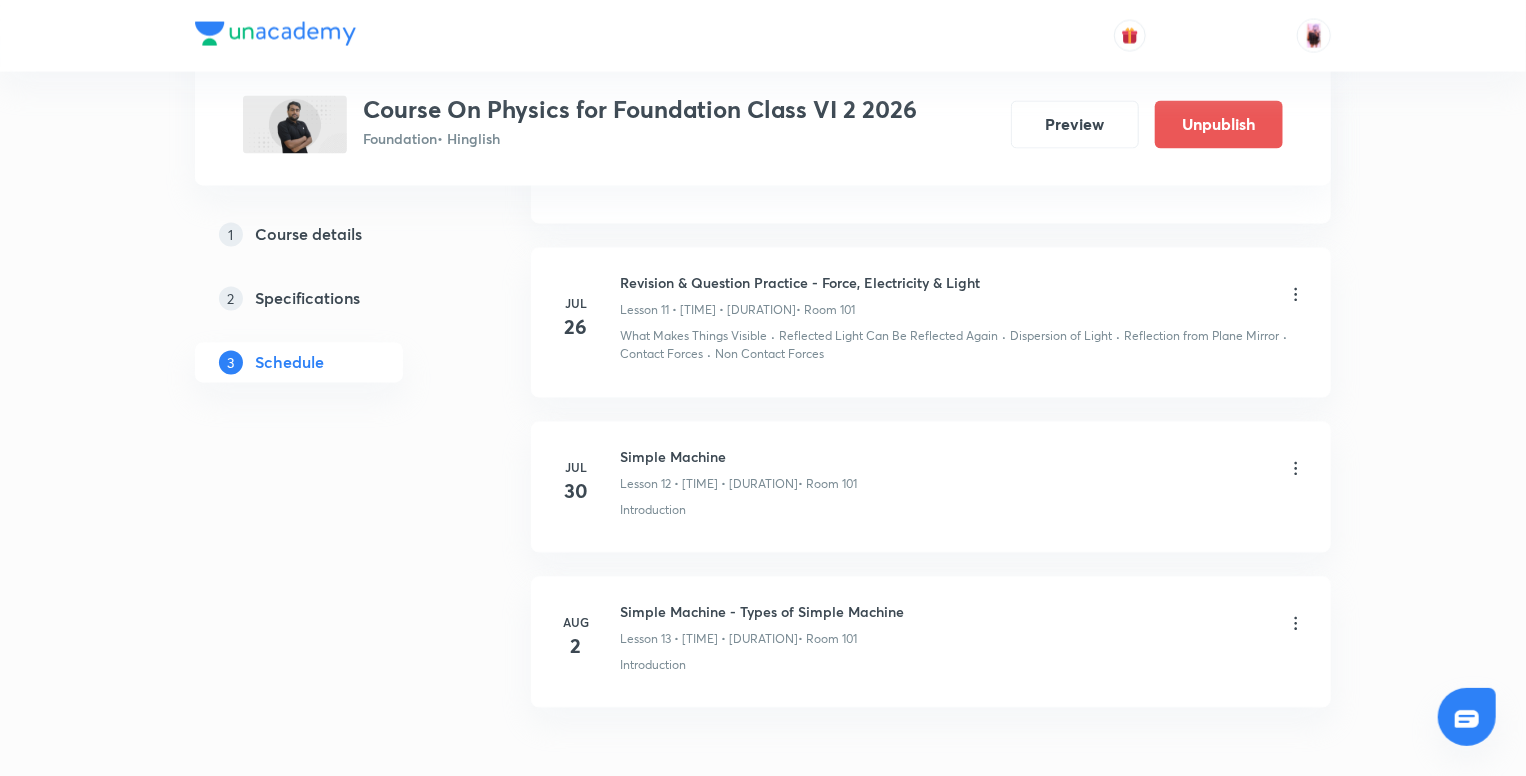 scroll, scrollTop: 1974, scrollLeft: 0, axis: vertical 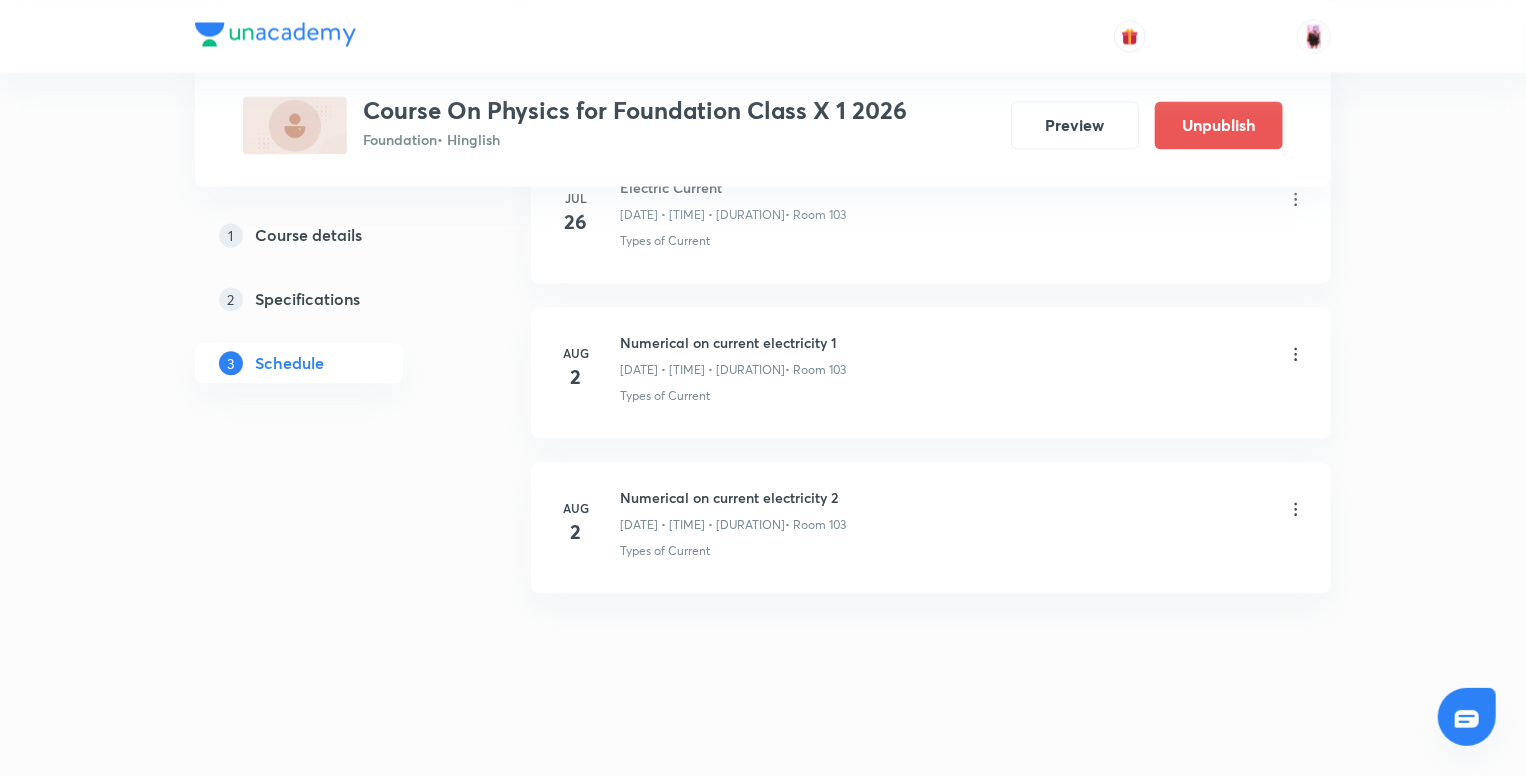 click 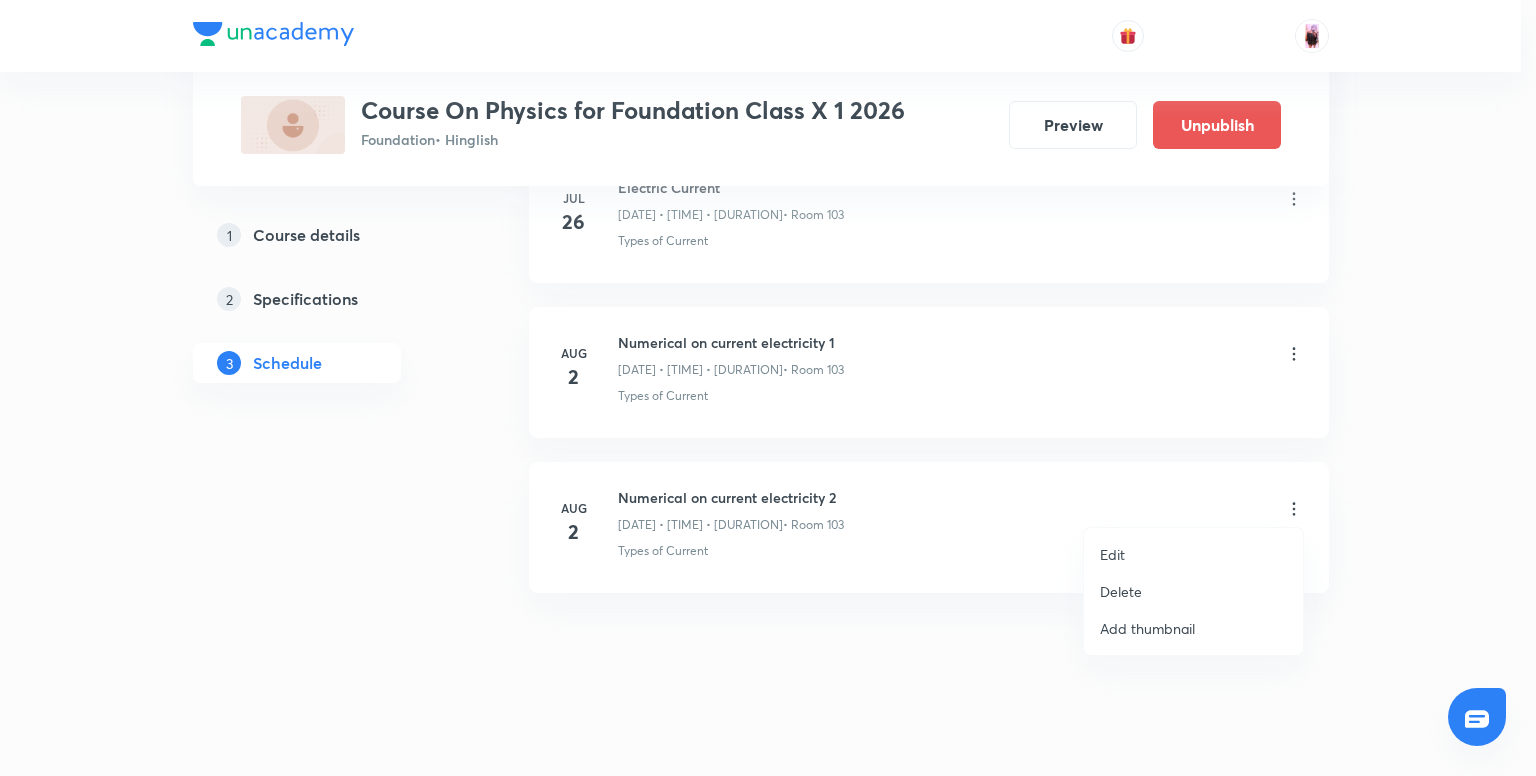 click on "Edit" at bounding box center [1193, 554] 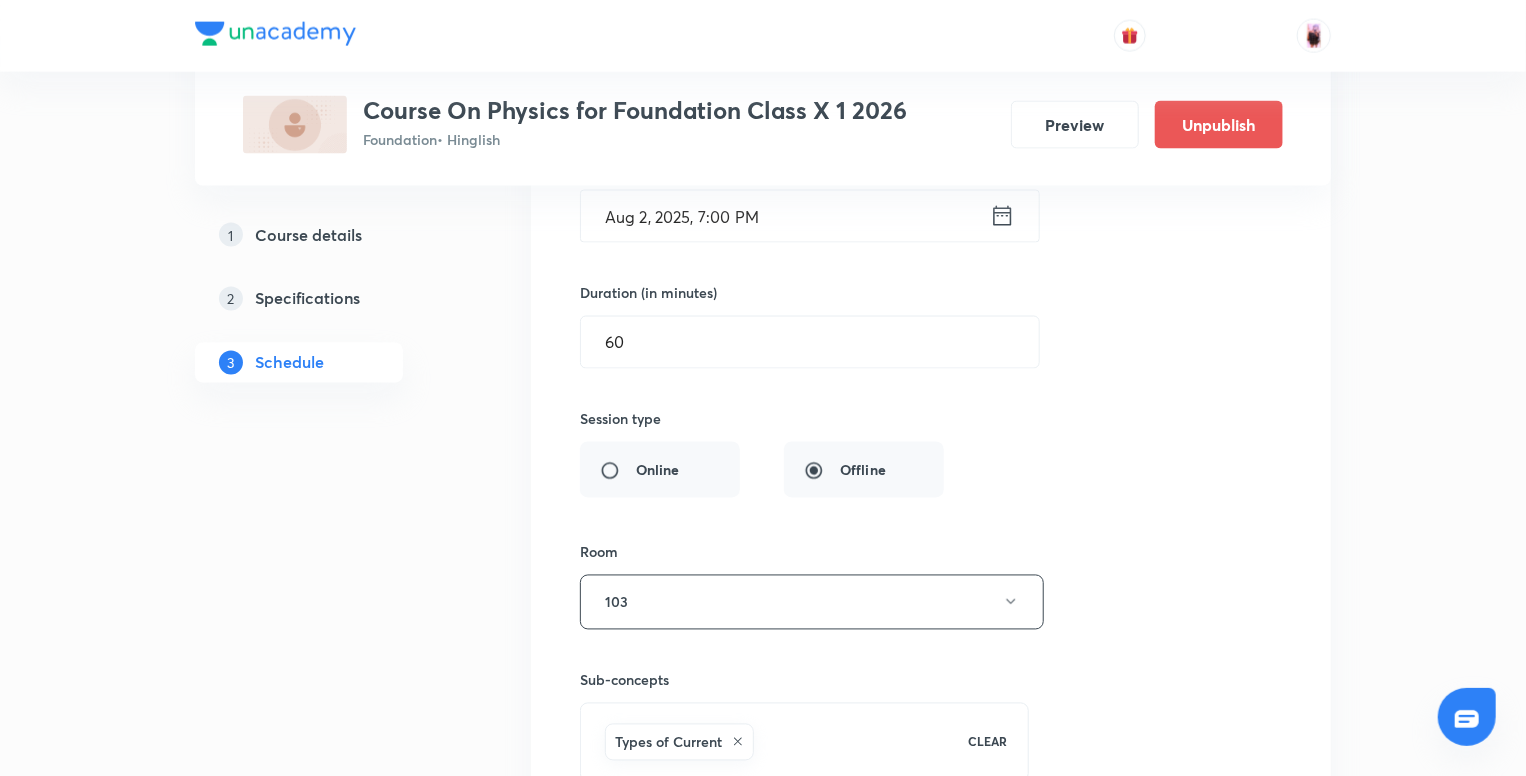 scroll, scrollTop: 1618, scrollLeft: 0, axis: vertical 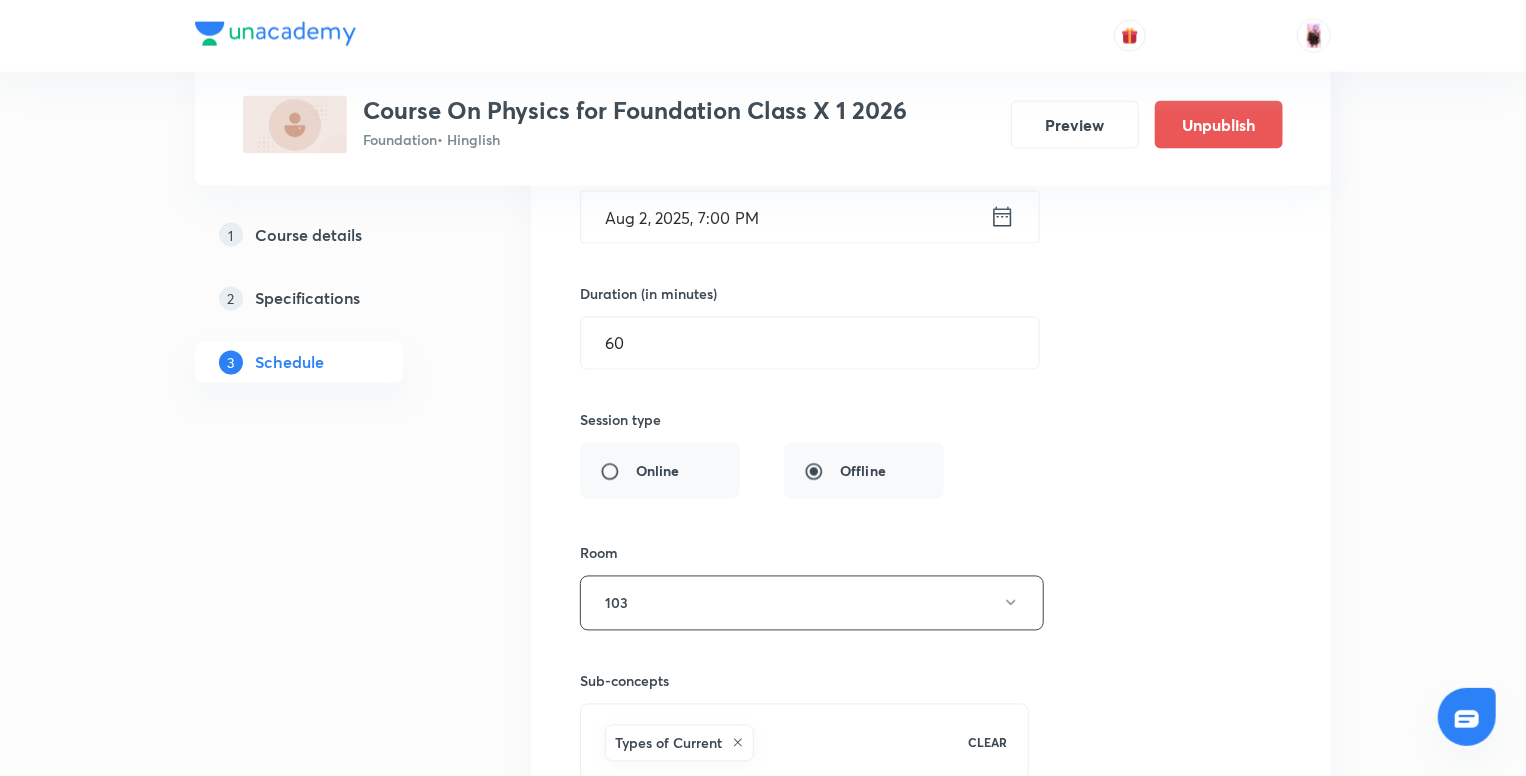 click on "Aug 2, 2025, 7:00 PM" at bounding box center [785, 217] 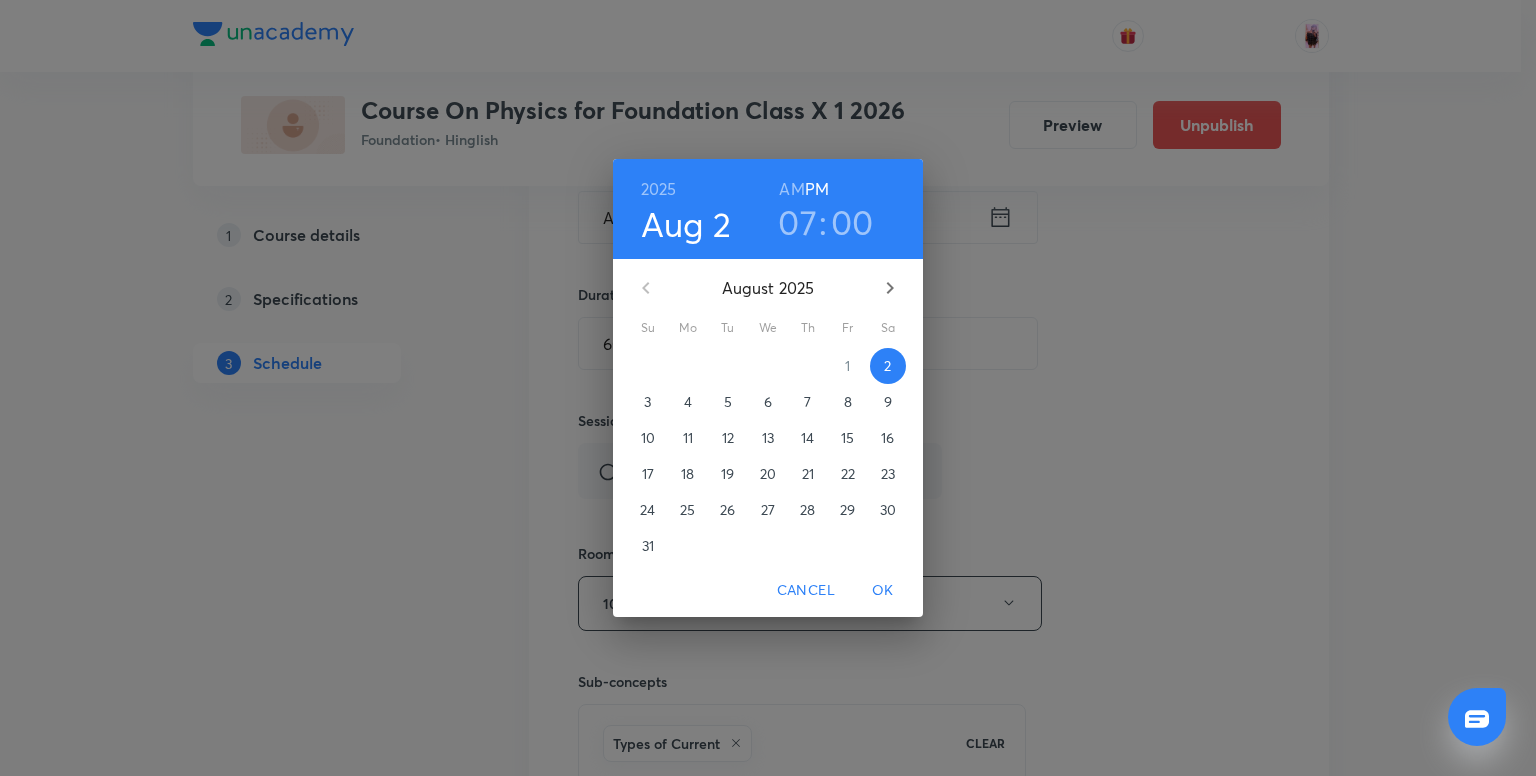 click on "00" at bounding box center (852, 222) 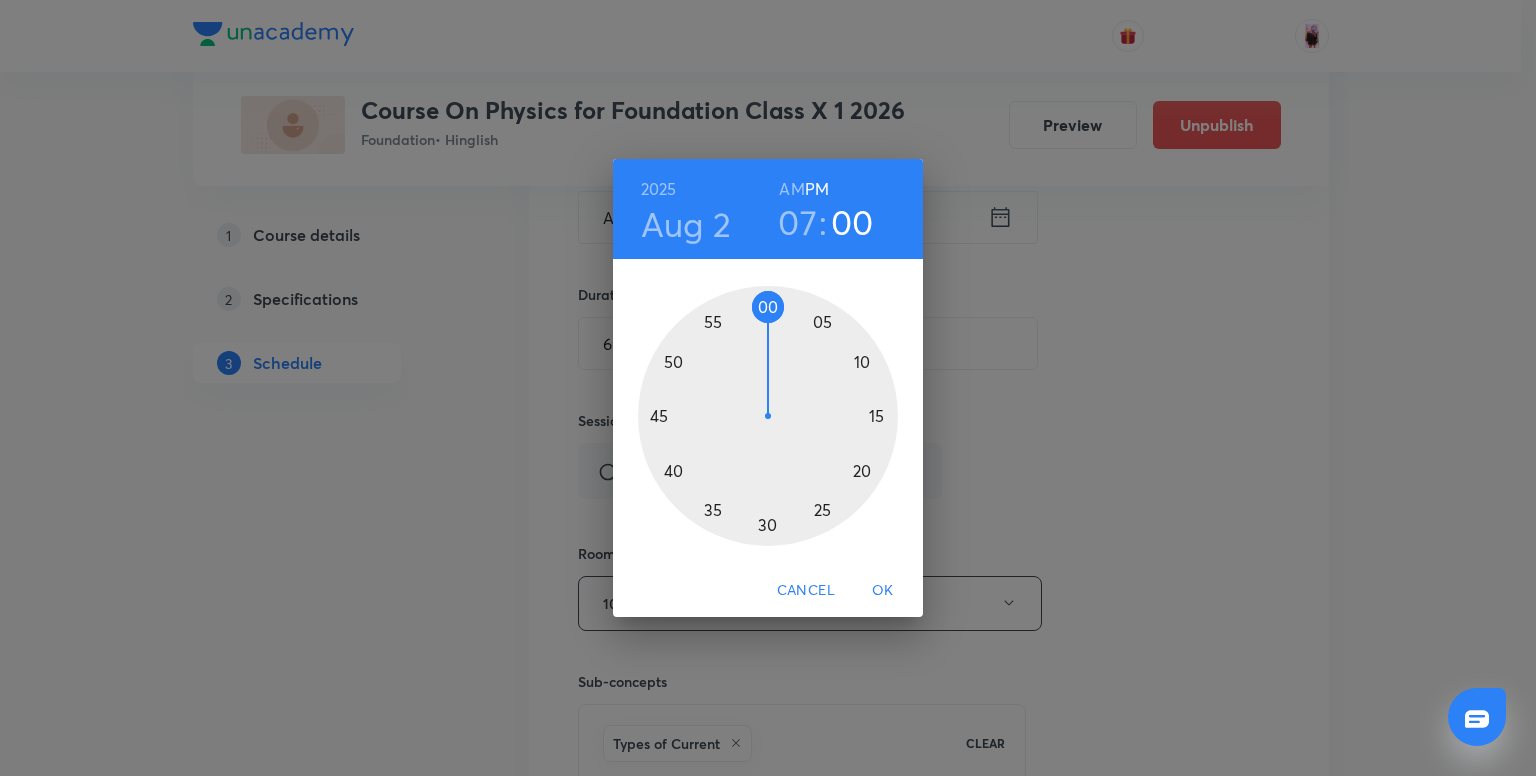 click at bounding box center [768, 416] 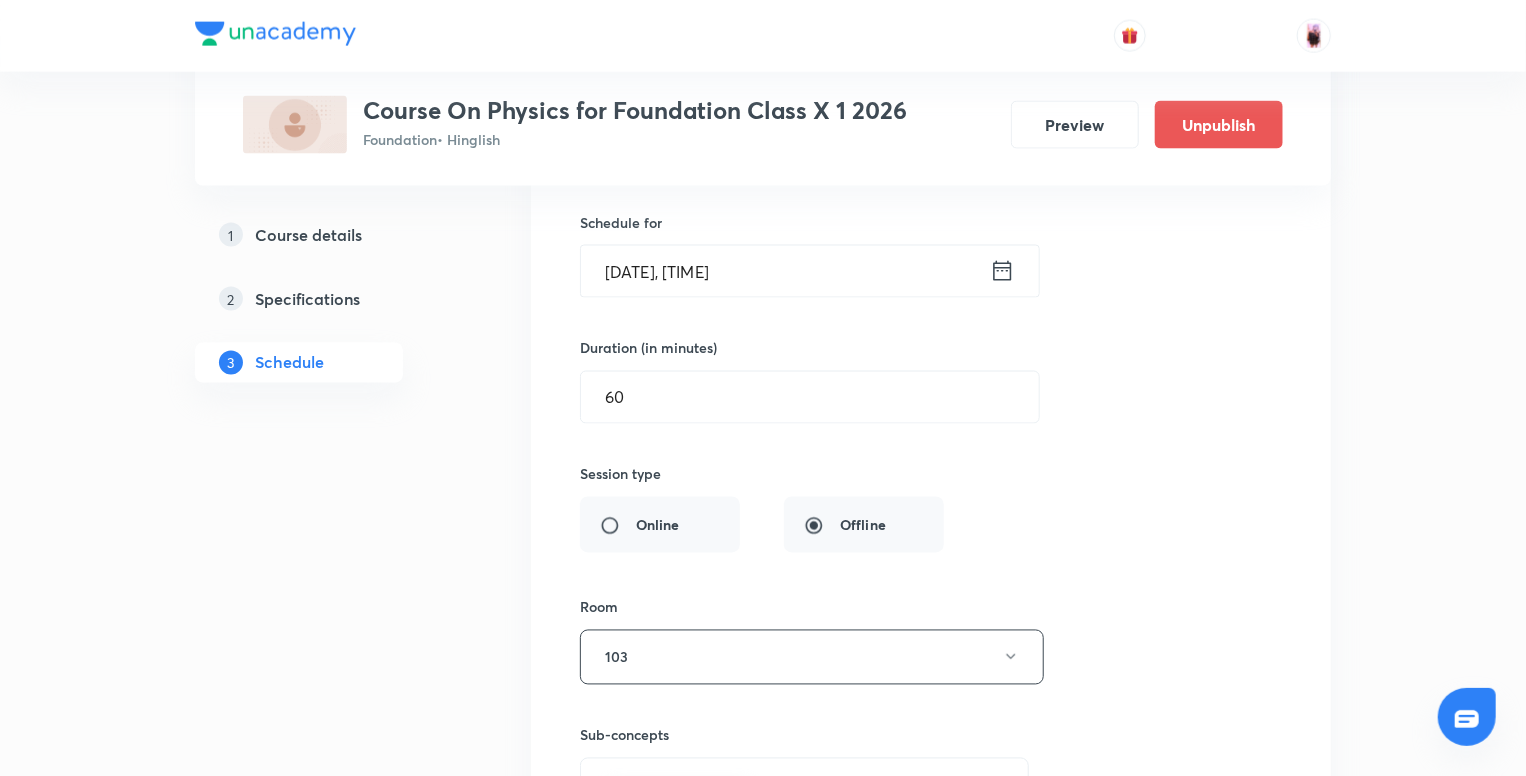 scroll, scrollTop: 1562, scrollLeft: 0, axis: vertical 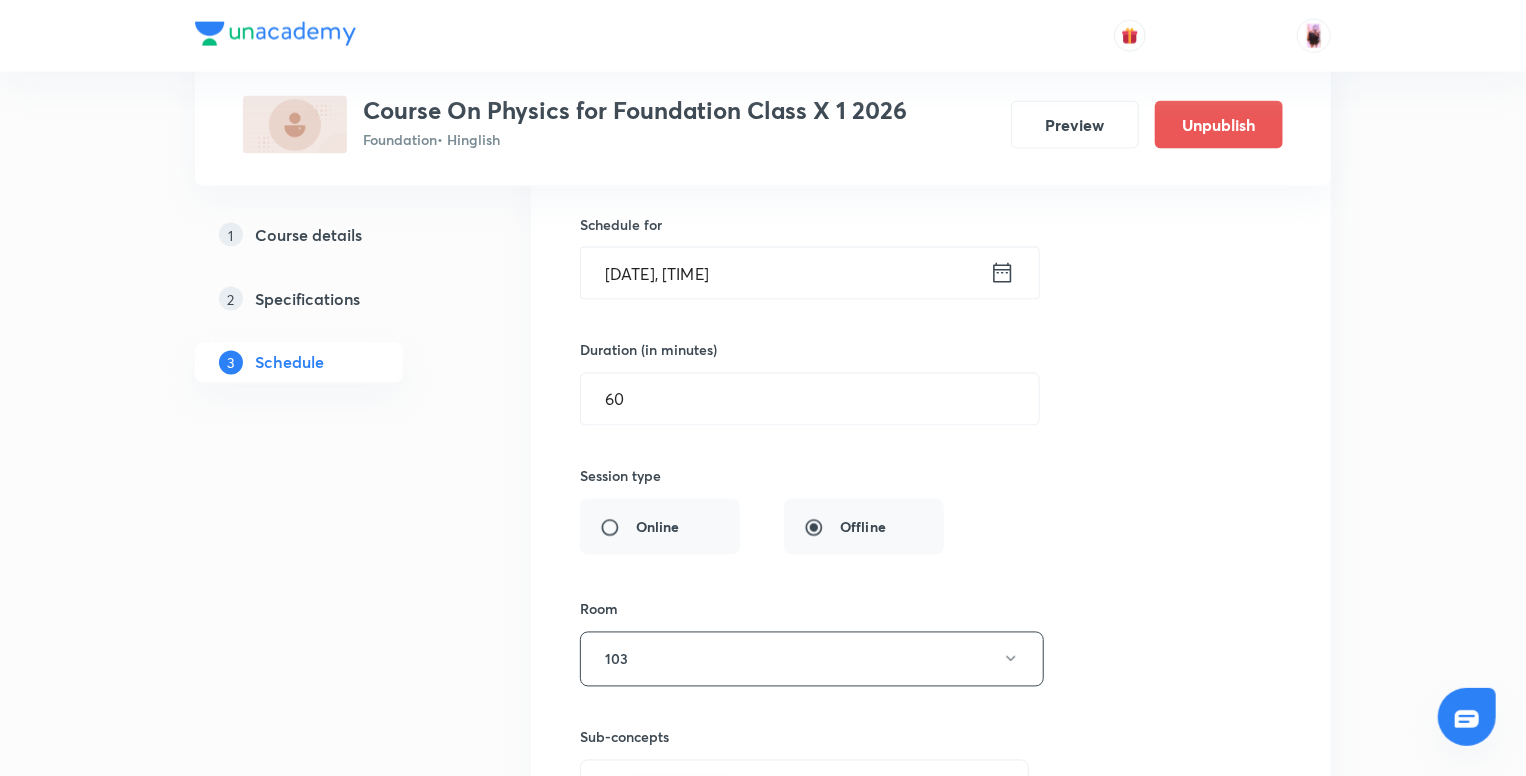 click on "Aug 2, 2025, 7:09 PM" at bounding box center (785, 273) 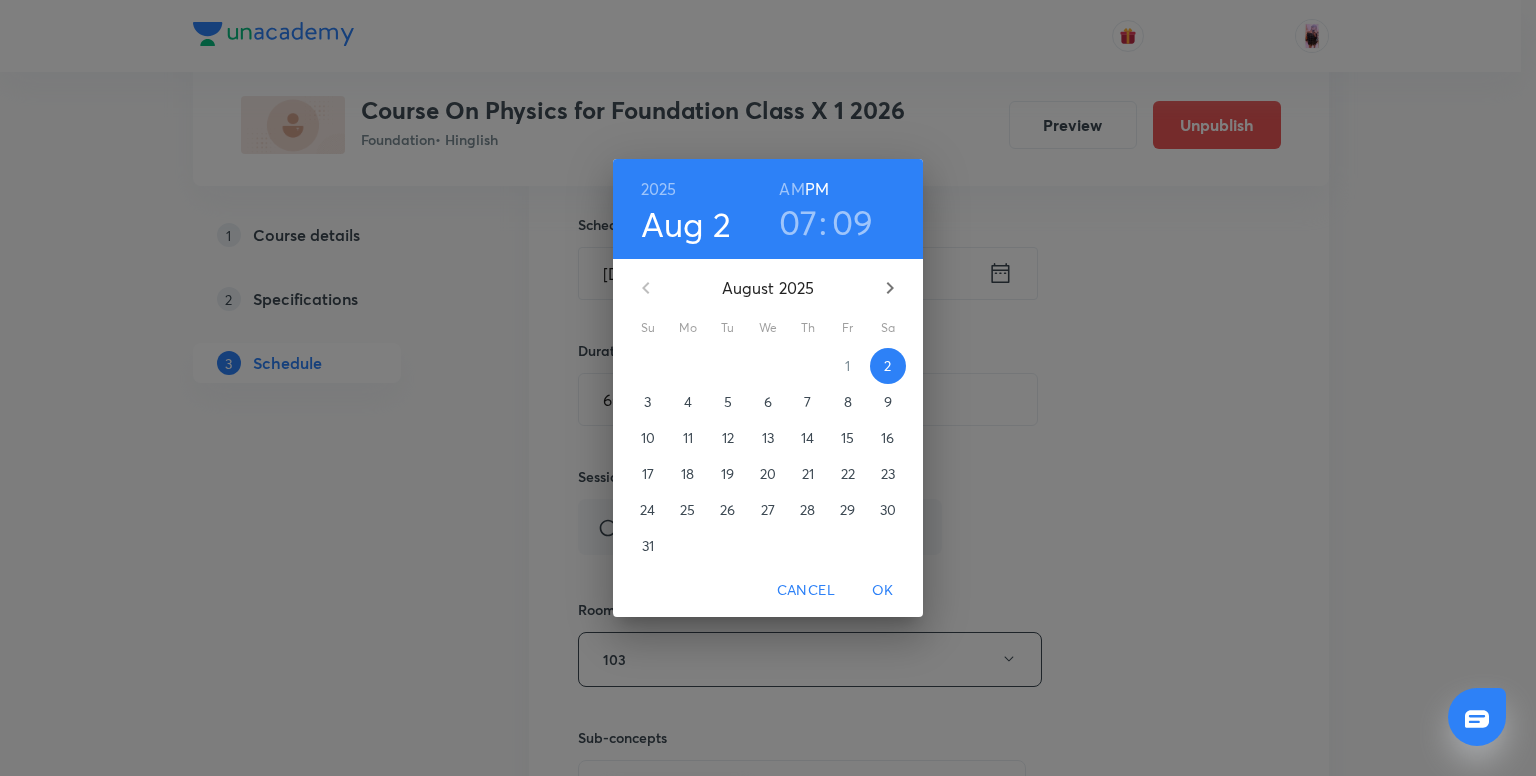 click on "09" at bounding box center (853, 222) 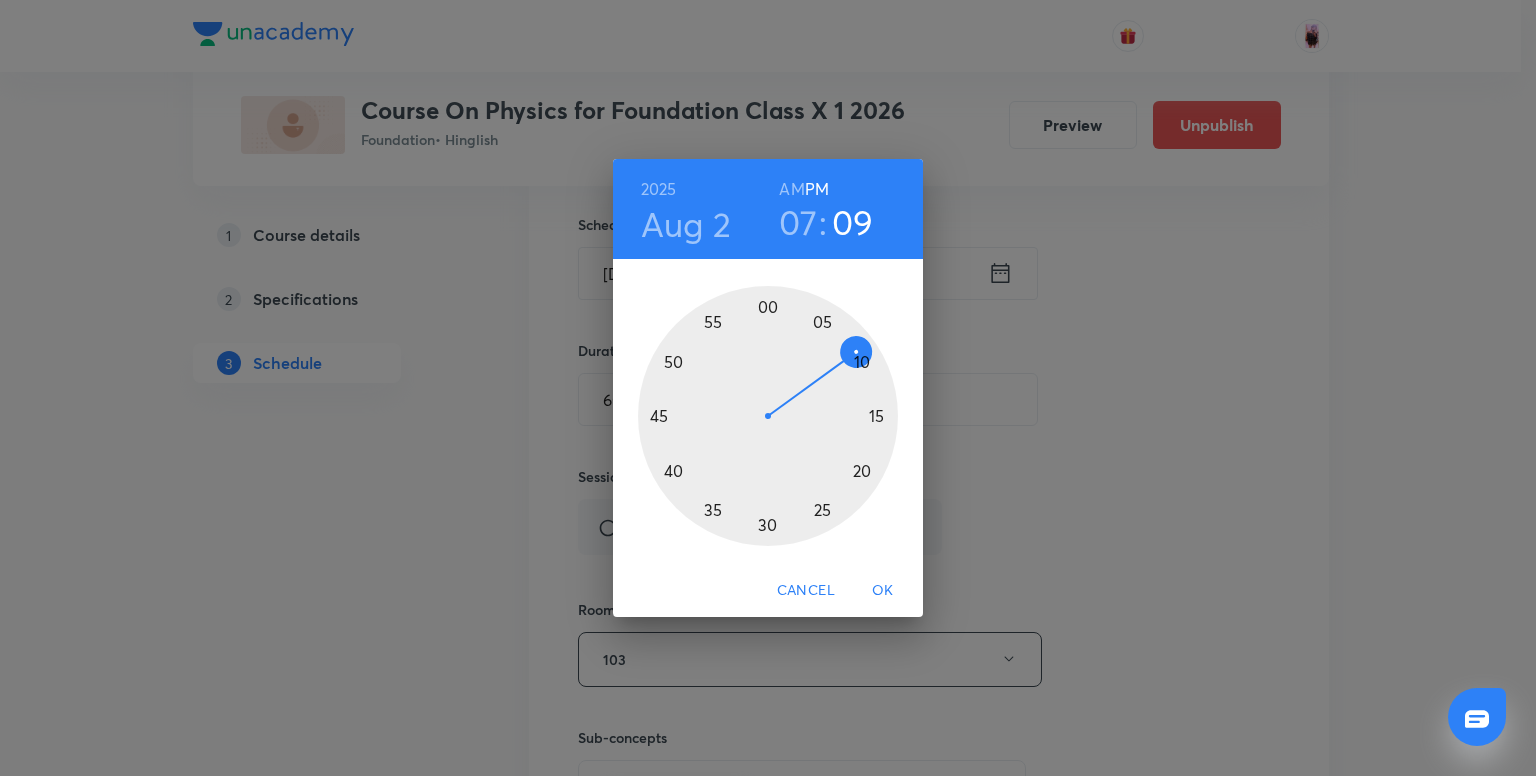 click at bounding box center [768, 416] 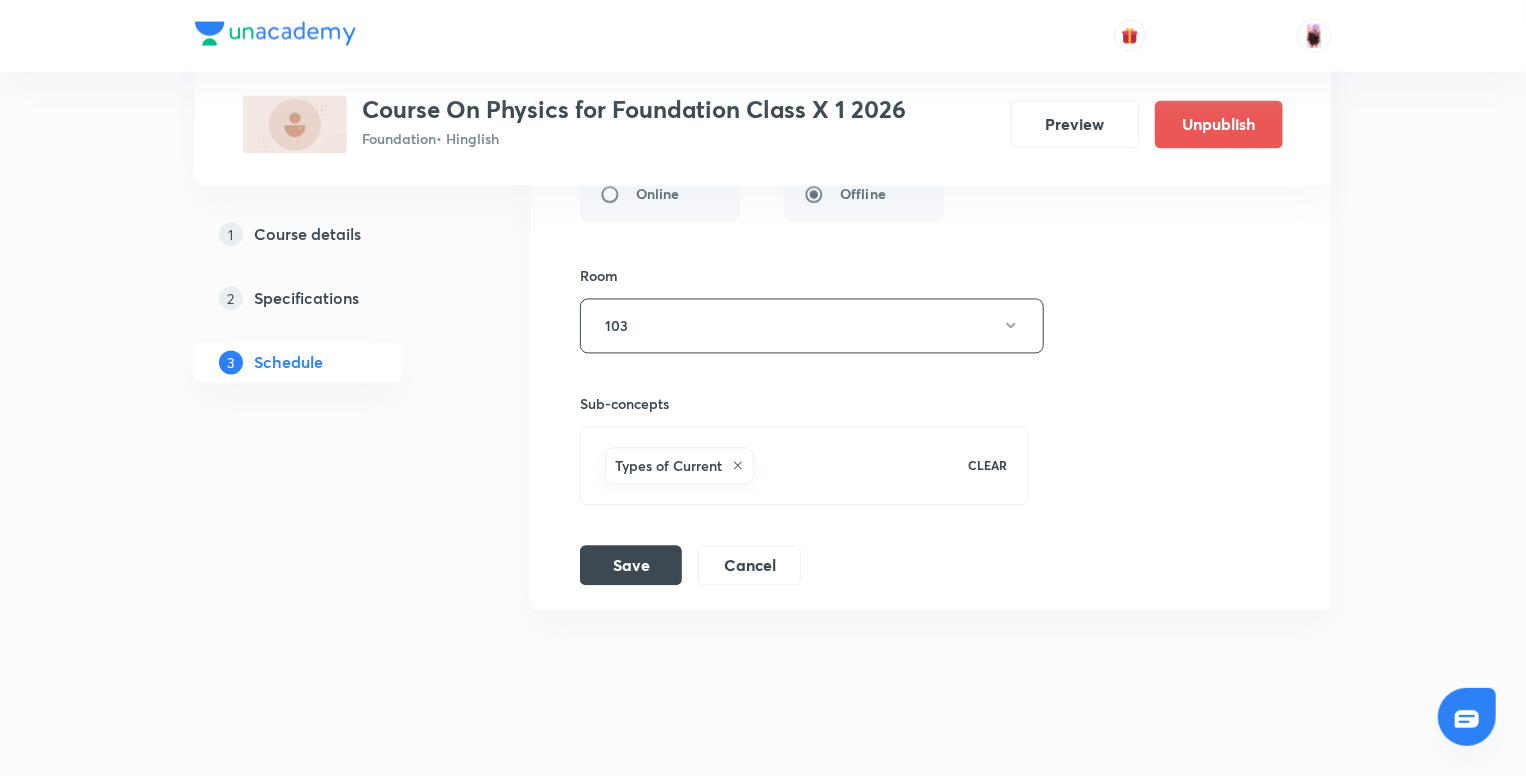 scroll, scrollTop: 1912, scrollLeft: 0, axis: vertical 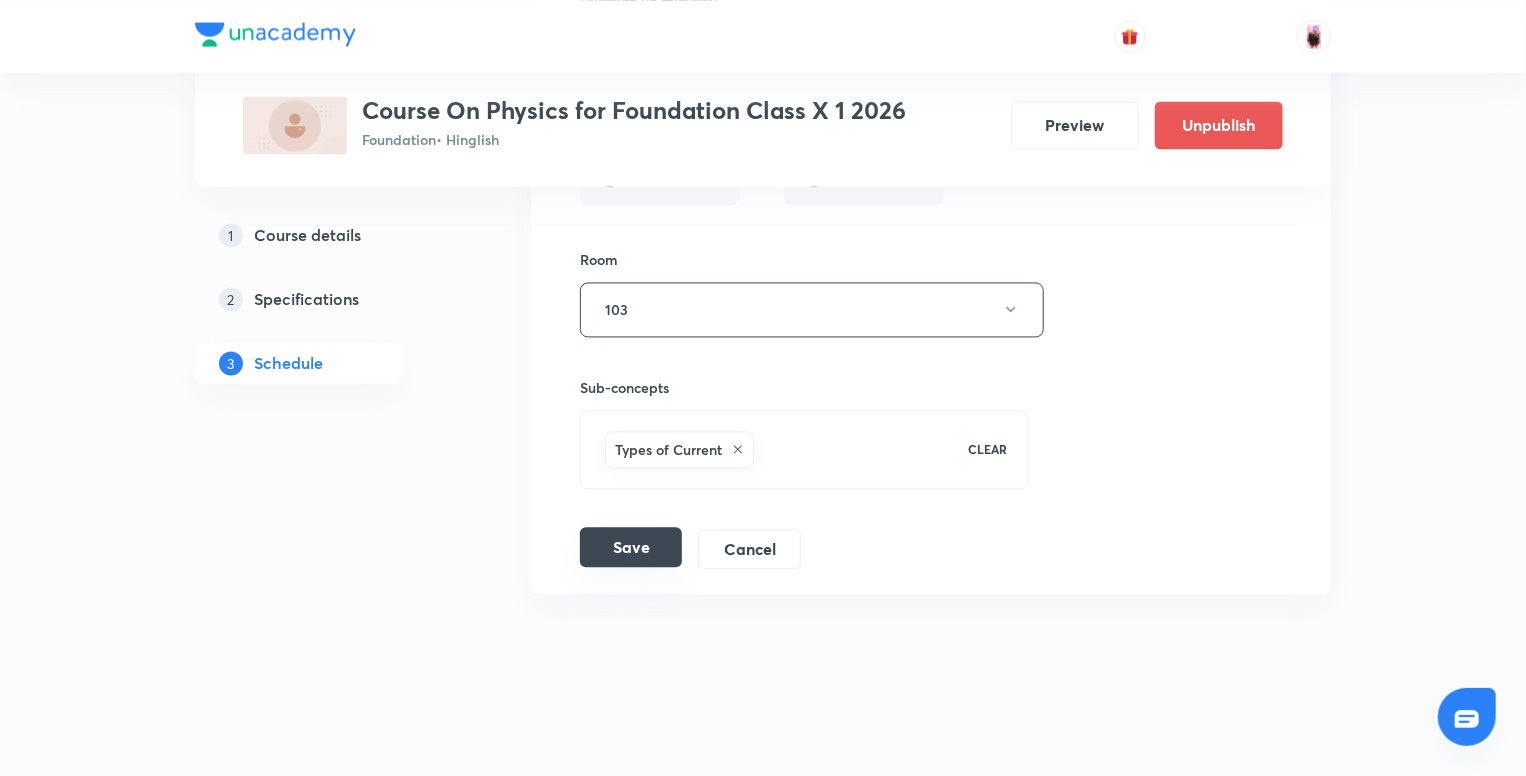 click on "Save" at bounding box center (631, 547) 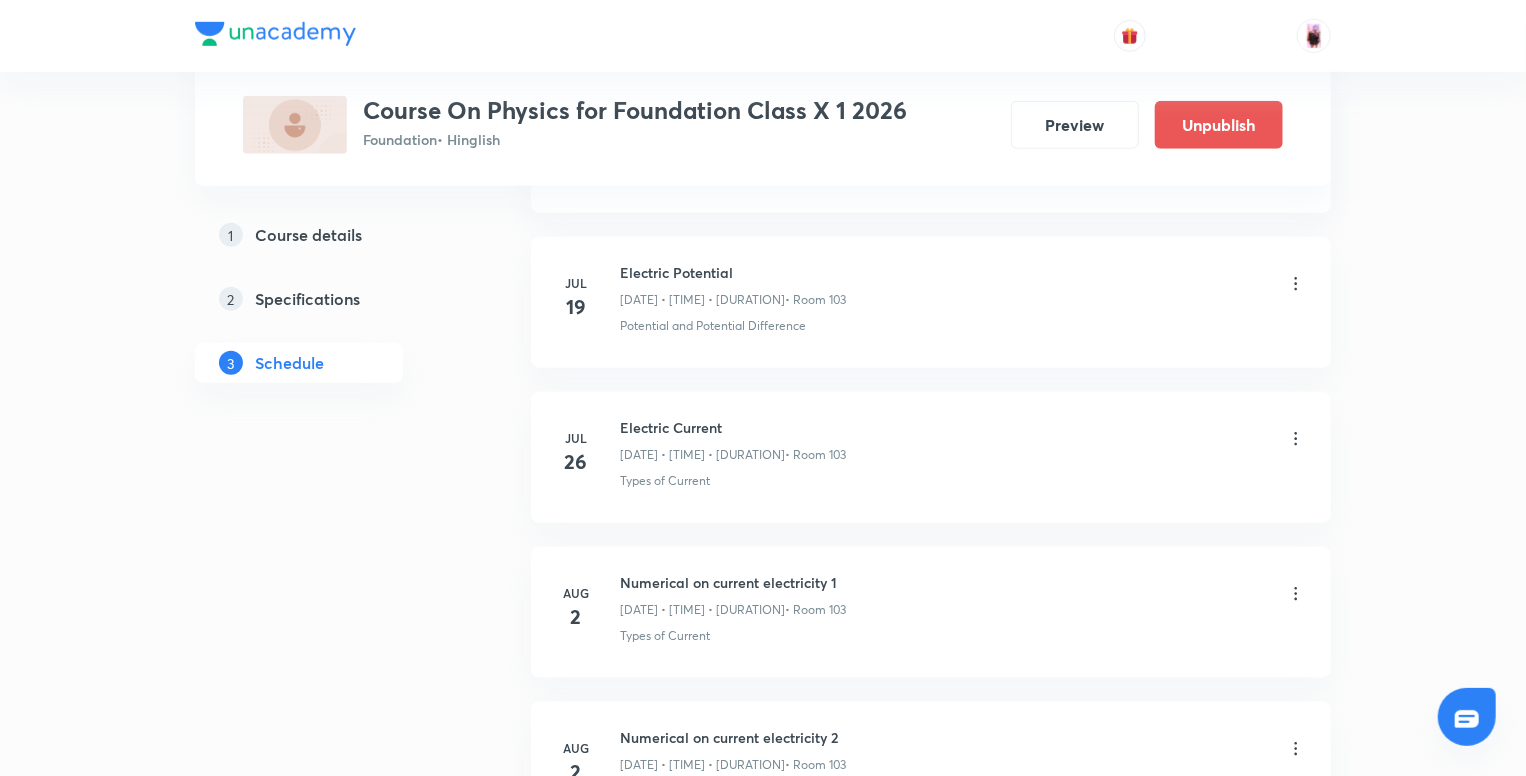 scroll, scrollTop: 1145, scrollLeft: 0, axis: vertical 